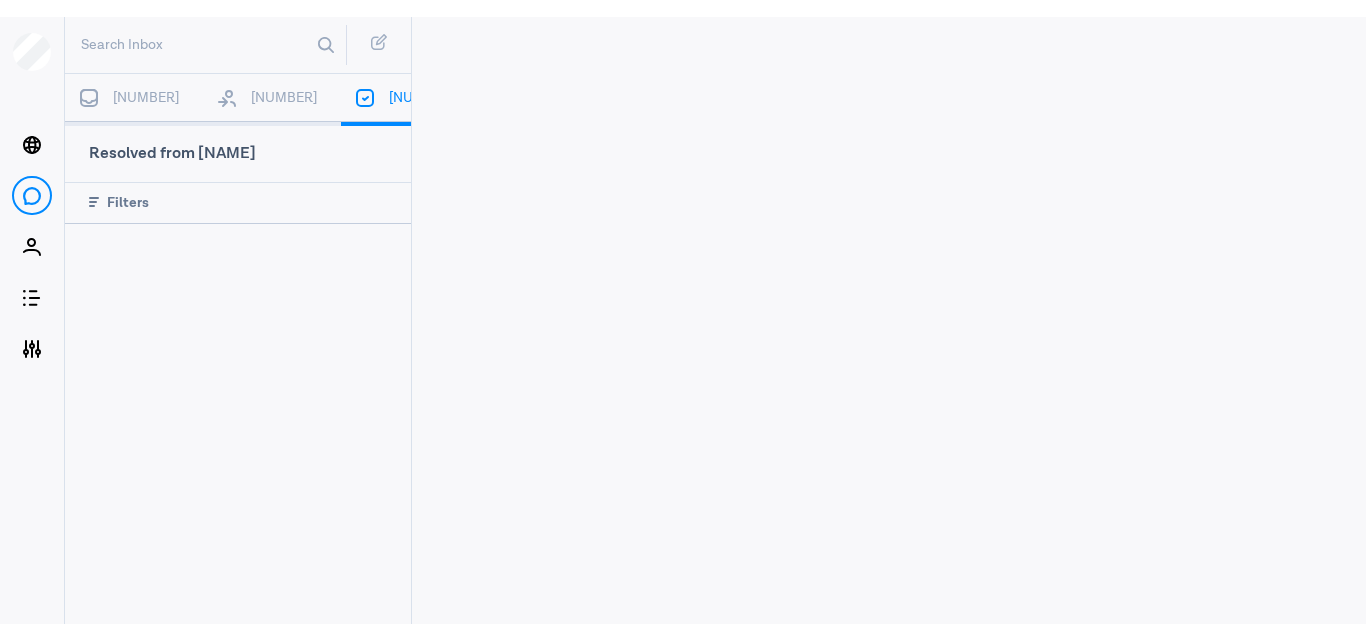 scroll, scrollTop: 0, scrollLeft: 0, axis: both 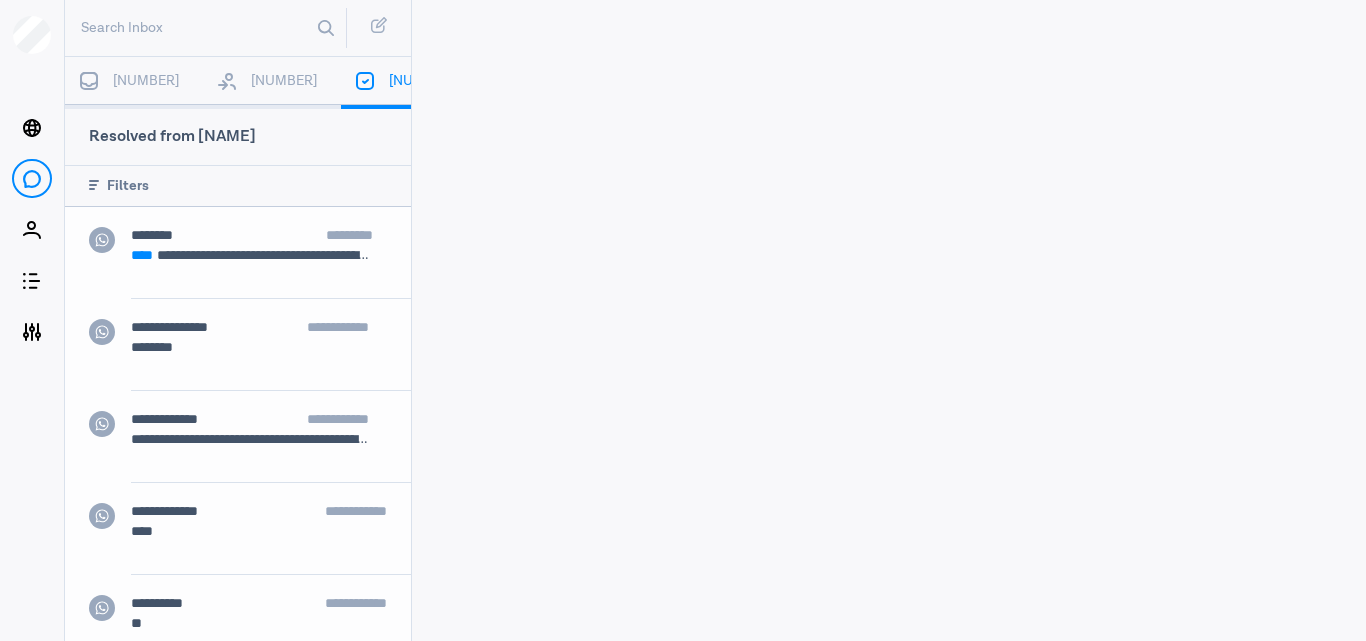 click at bounding box center (89, 81) 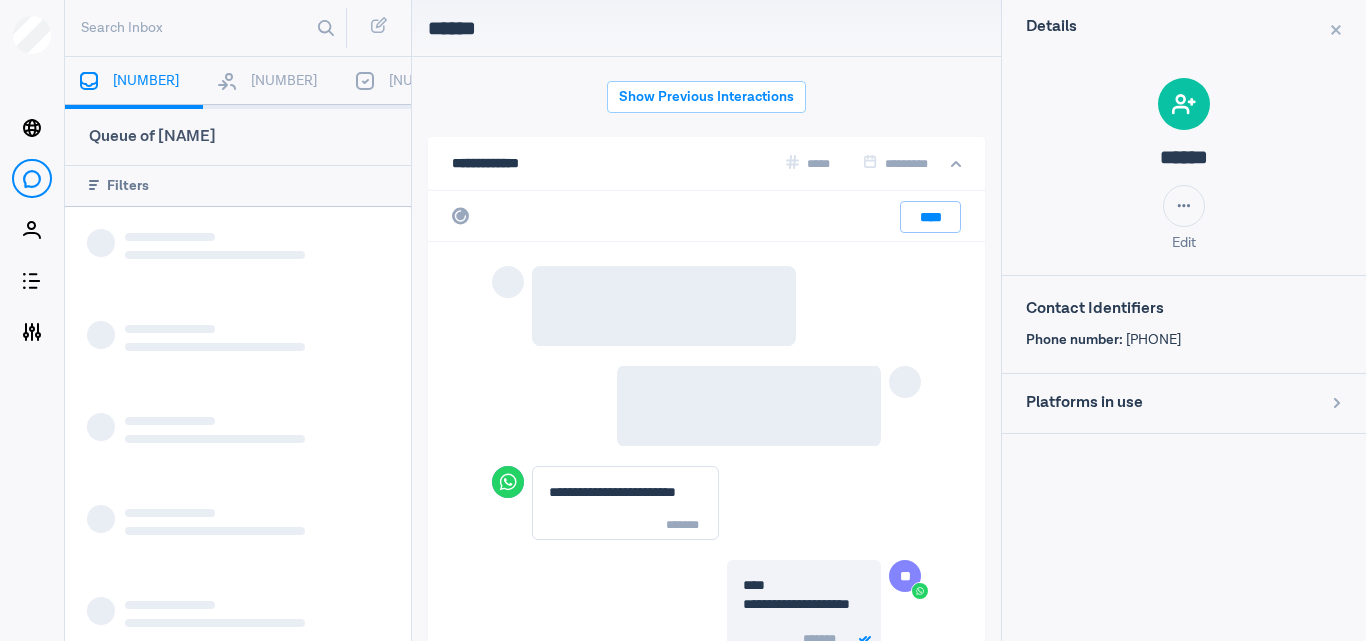 scroll, scrollTop: 1354, scrollLeft: 0, axis: vertical 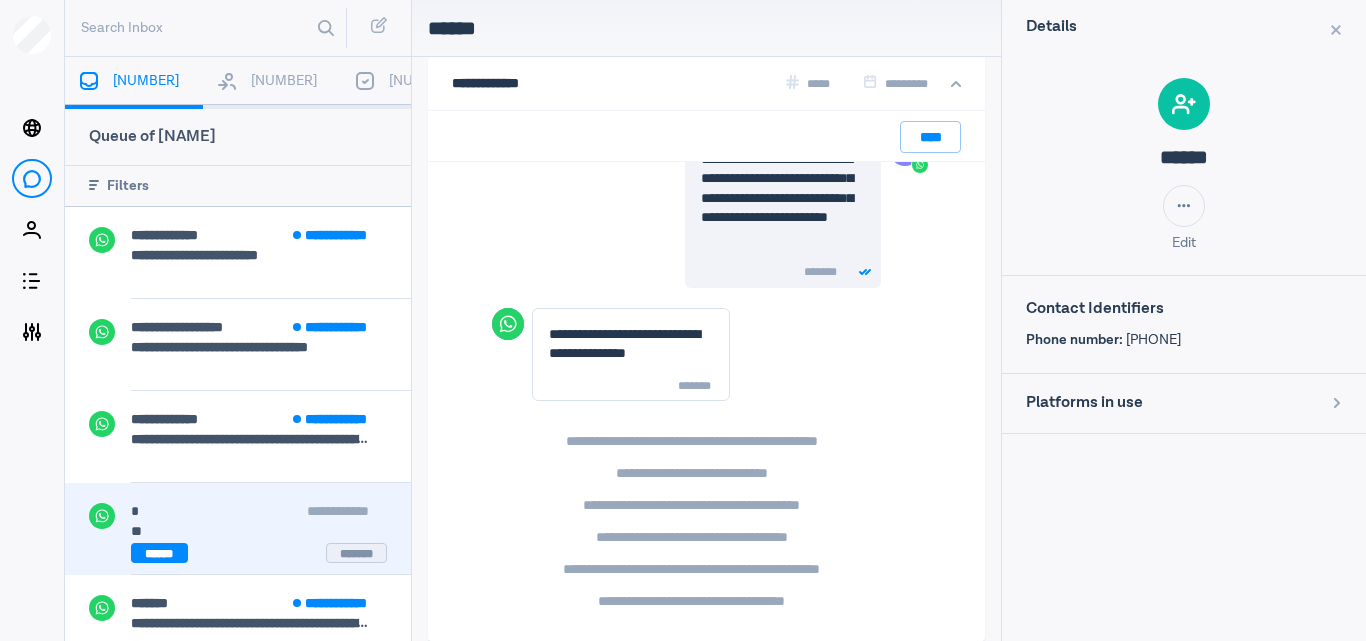 click on "**" at bounding box center [251, 531] 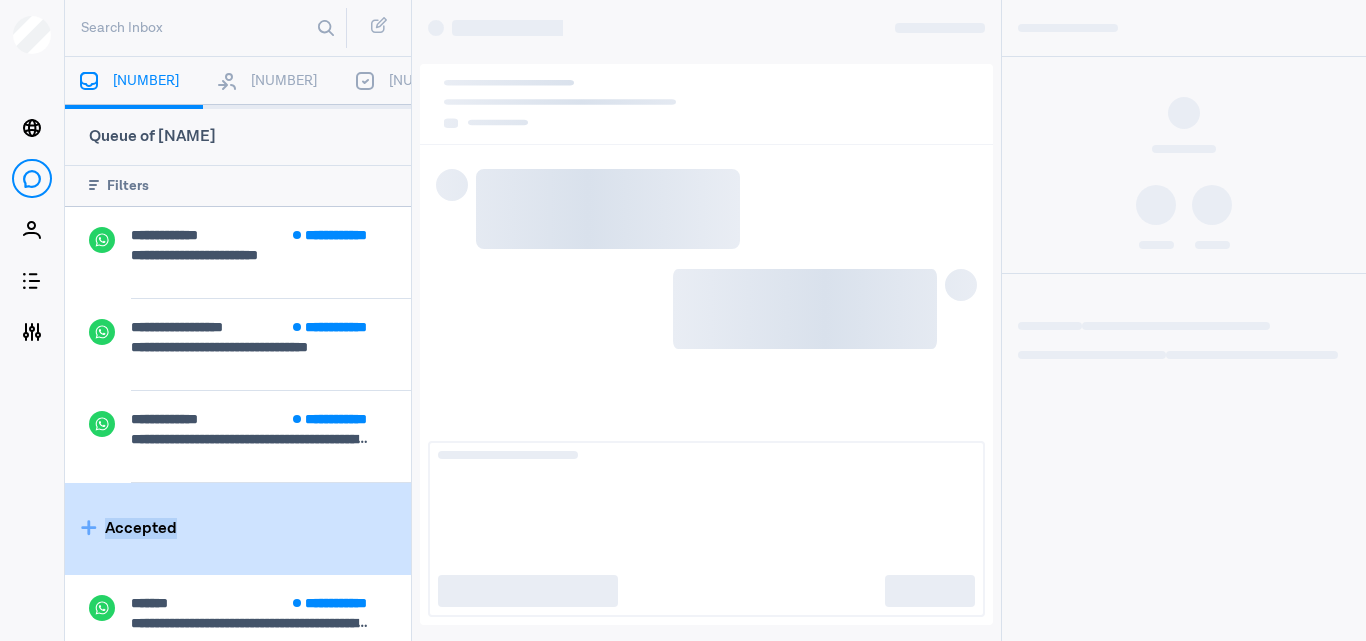 click on "Accepted" at bounding box center [238, 529] 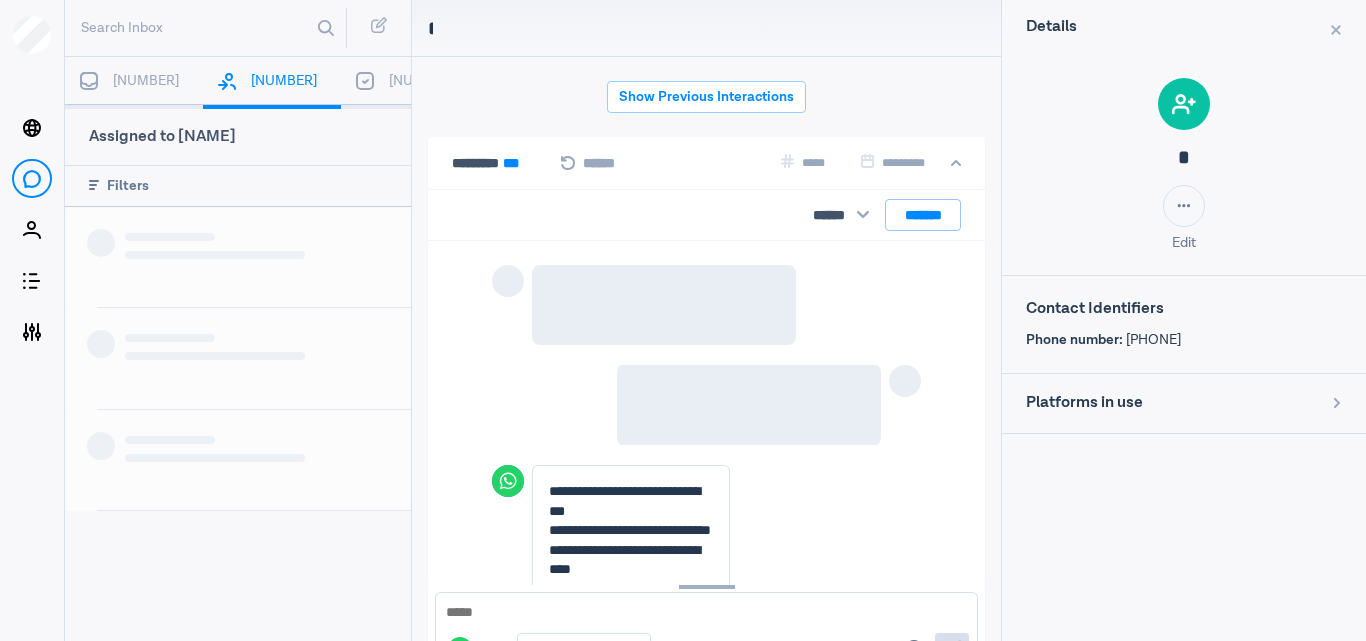 scroll, scrollTop: 1540, scrollLeft: 0, axis: vertical 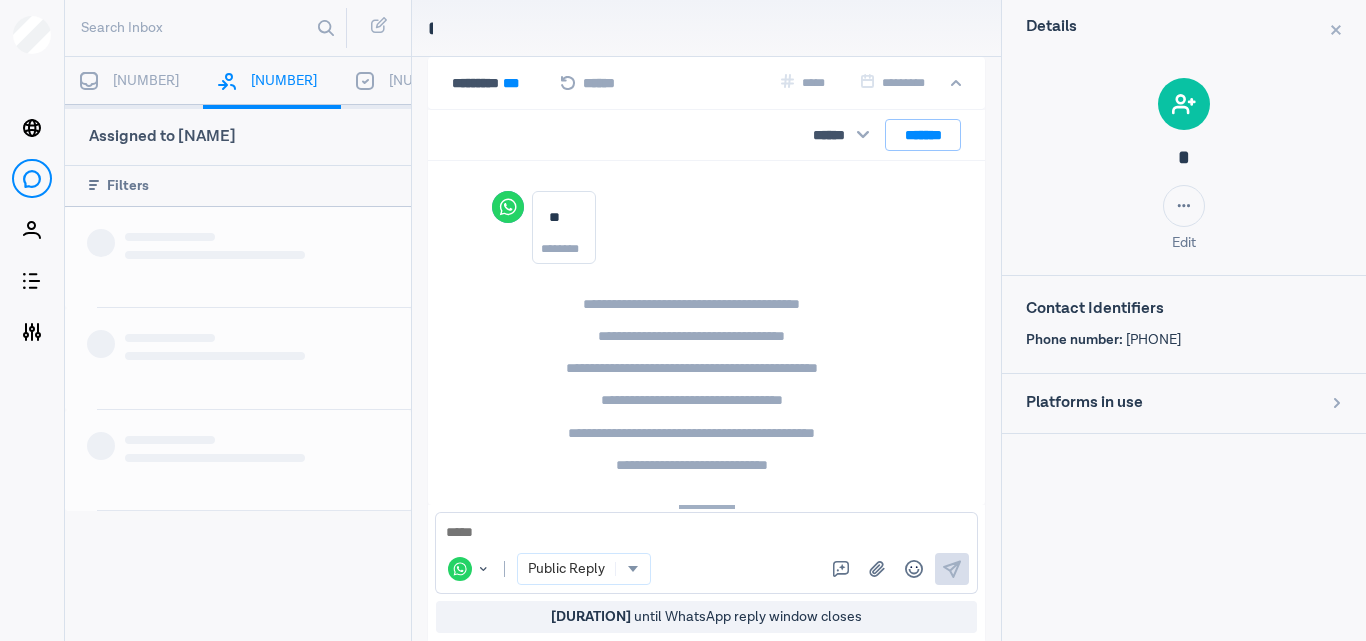click on "[NUMBER]" at bounding box center (134, 83) 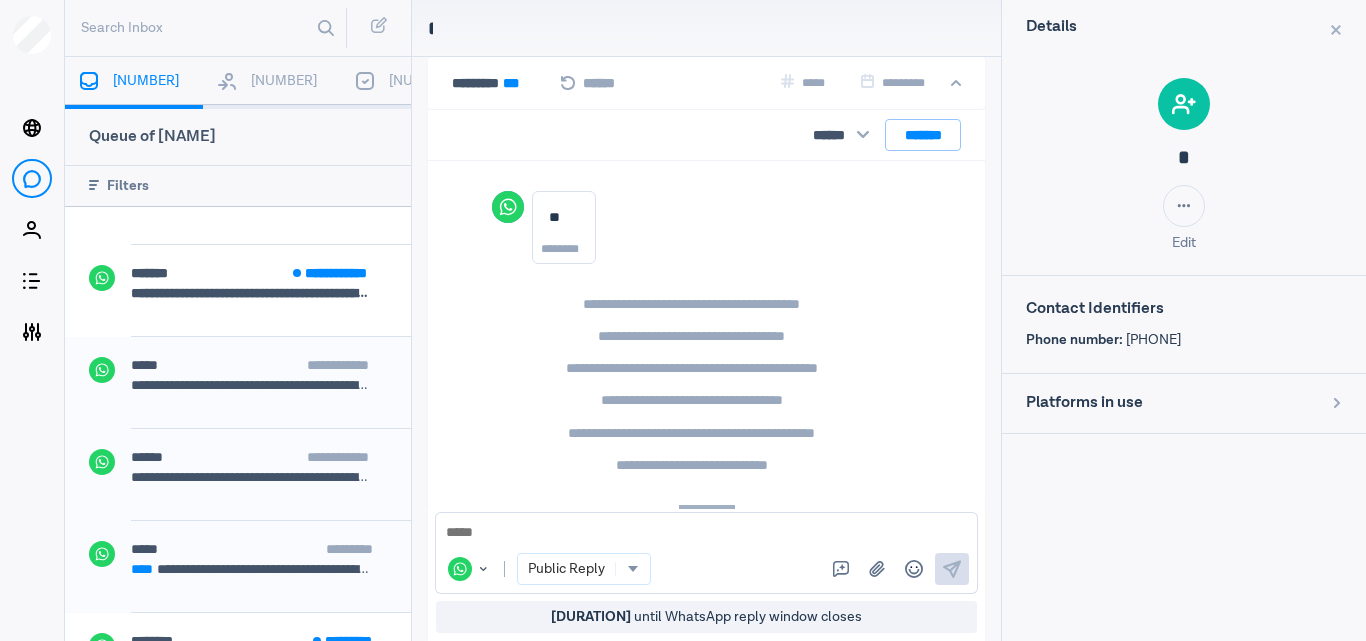 scroll, scrollTop: 282, scrollLeft: 0, axis: vertical 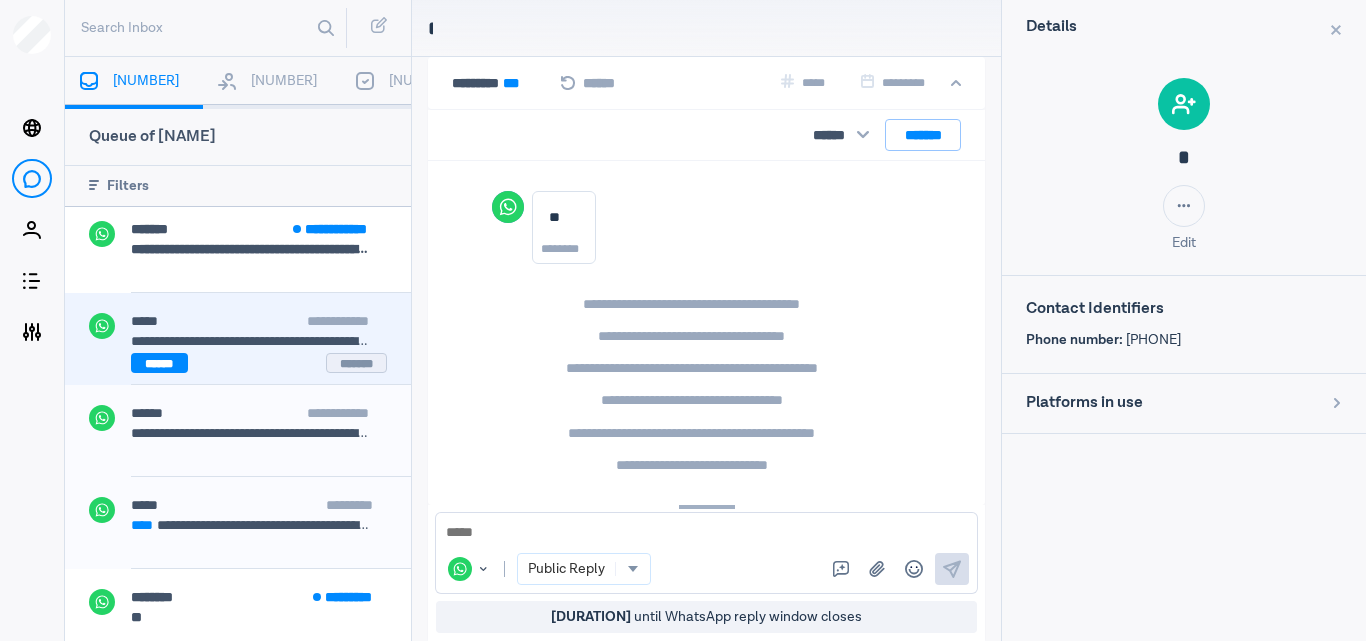 click on "[FIRST] [LAST]" at bounding box center (271, 323) 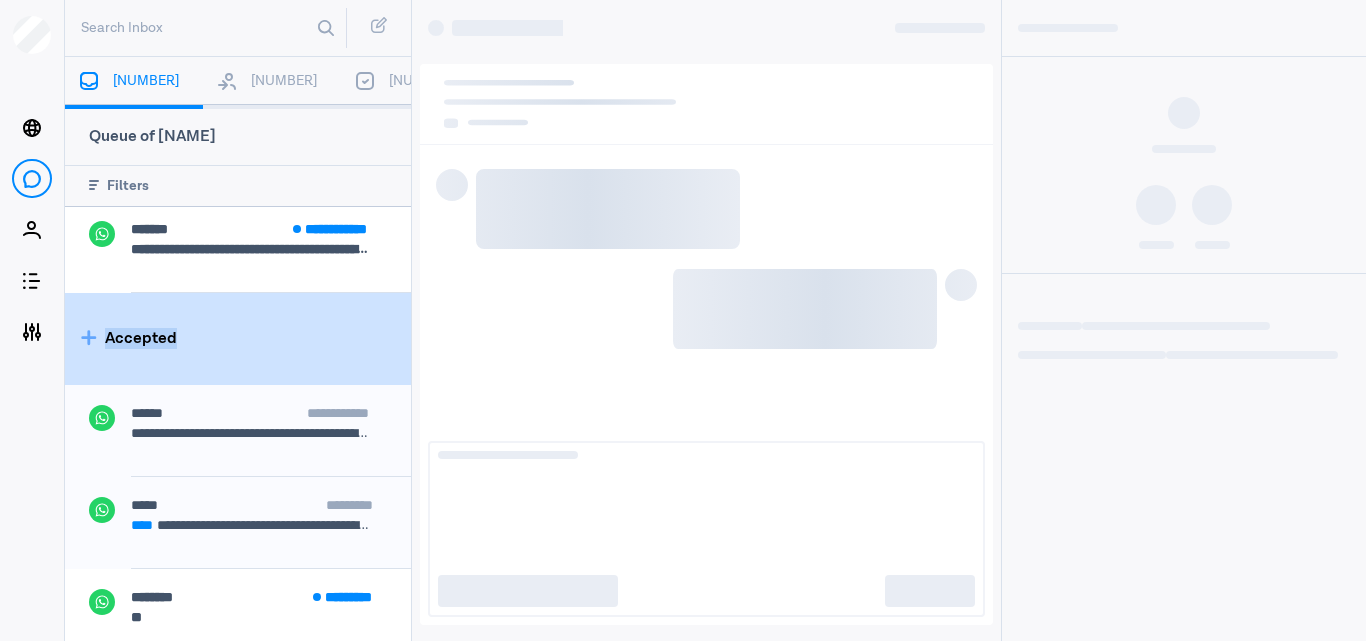 click on "Accepted" at bounding box center [238, 339] 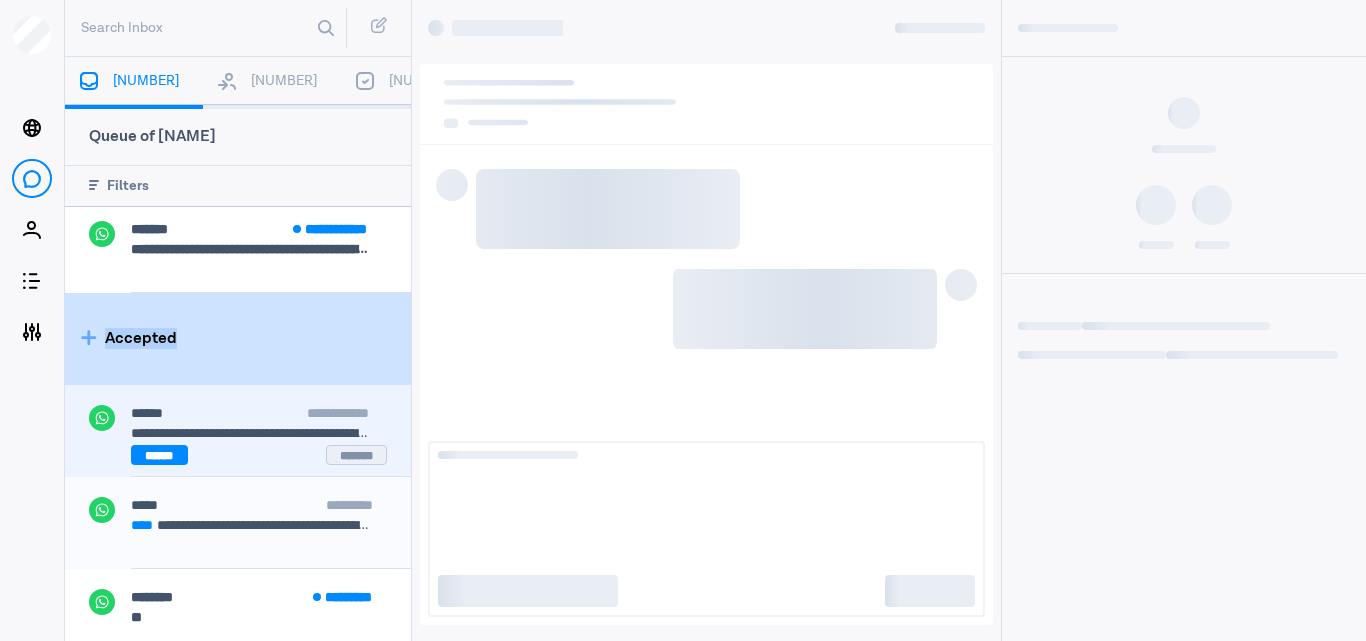 click on "**********" at bounding box center [271, 441] 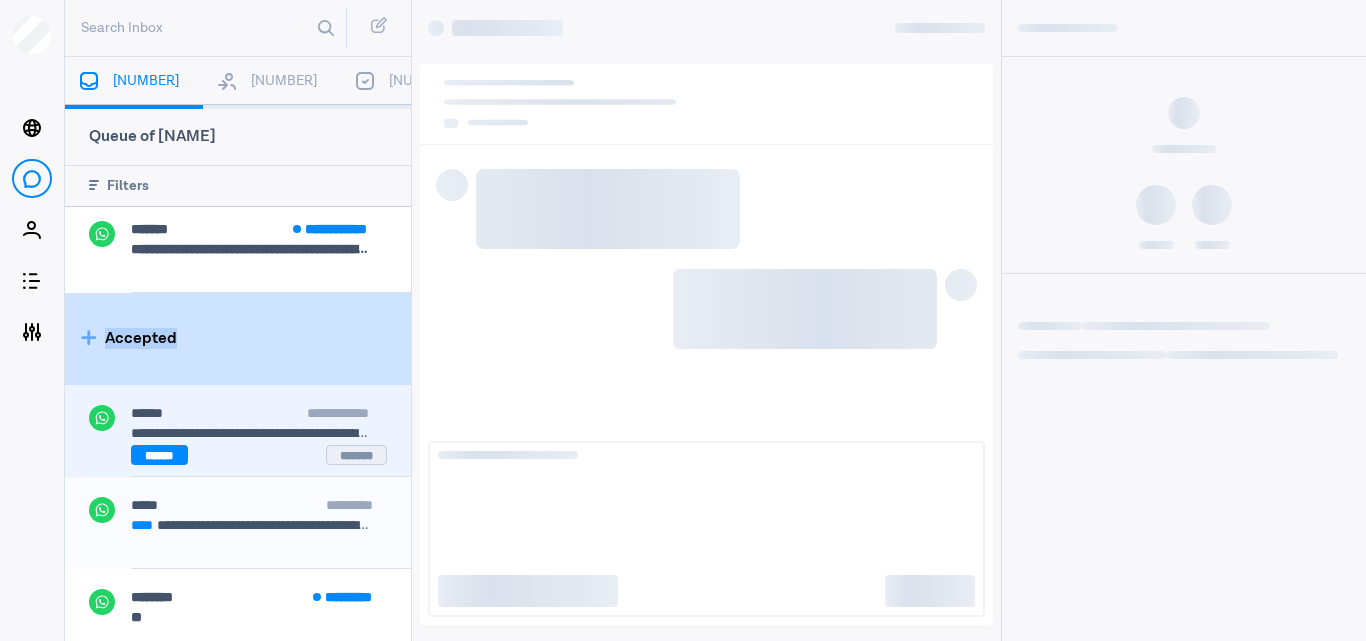 click on "**********" at bounding box center (238, 2087) 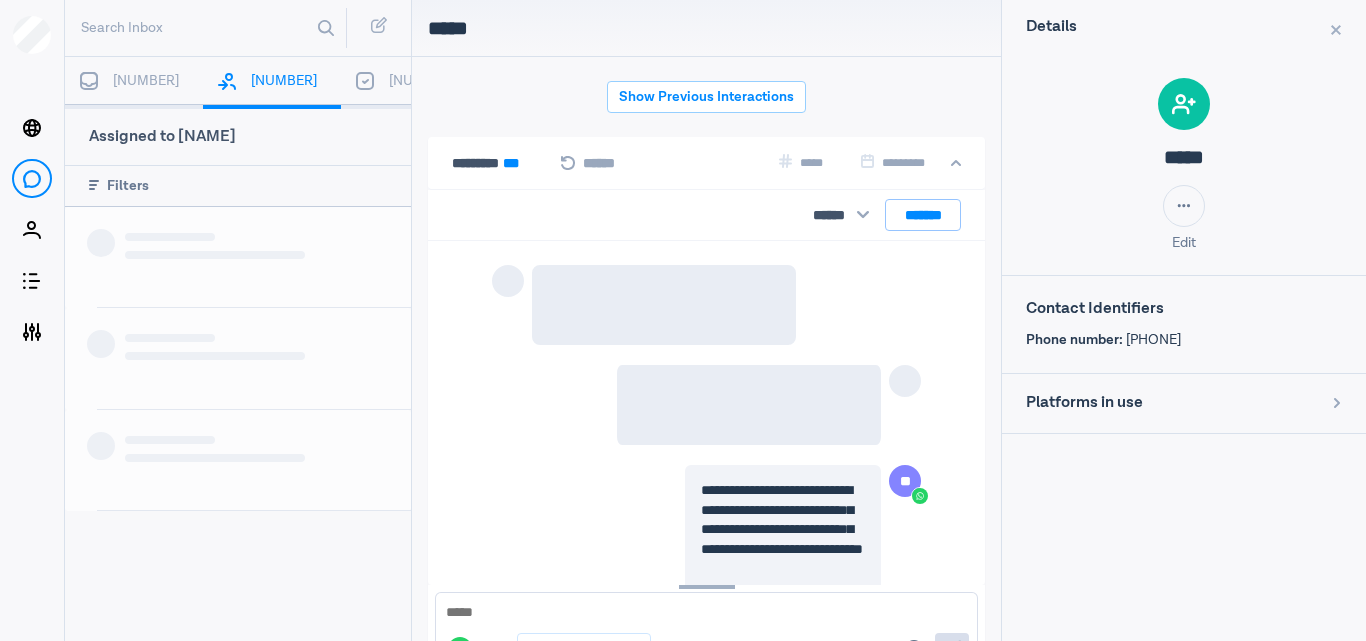 scroll, scrollTop: 1248, scrollLeft: 0, axis: vertical 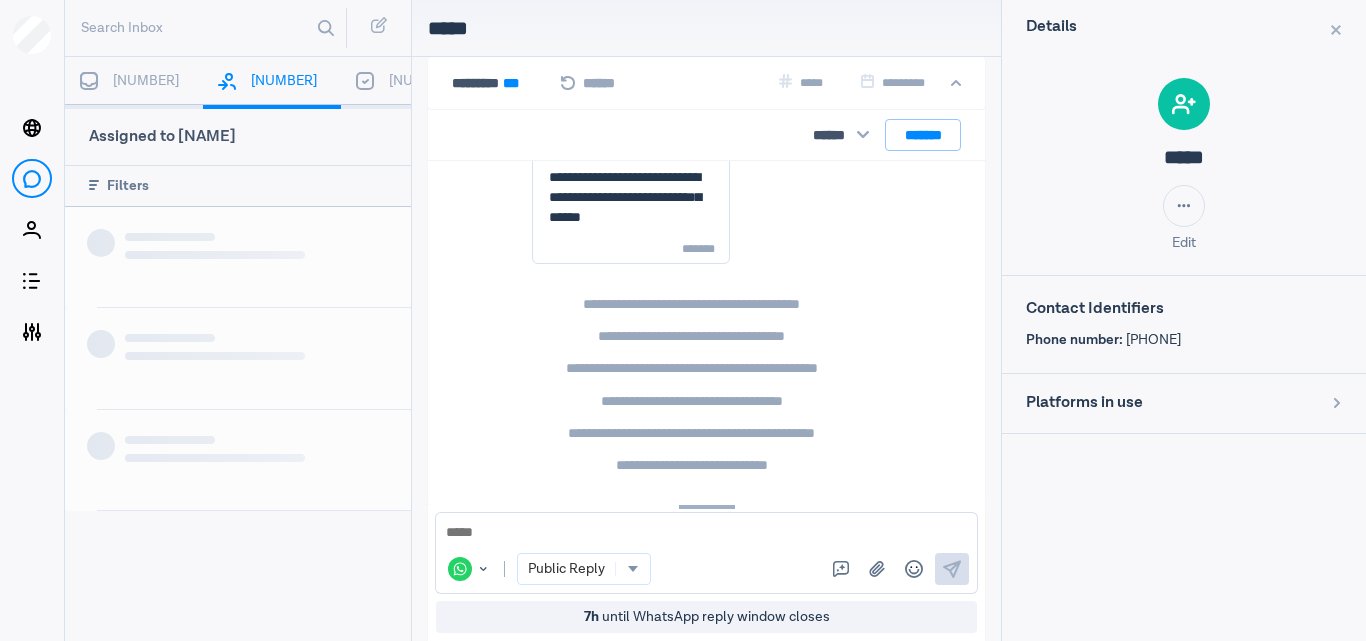 drag, startPoint x: 193, startPoint y: 467, endPoint x: 191, endPoint y: 499, distance: 32.06244 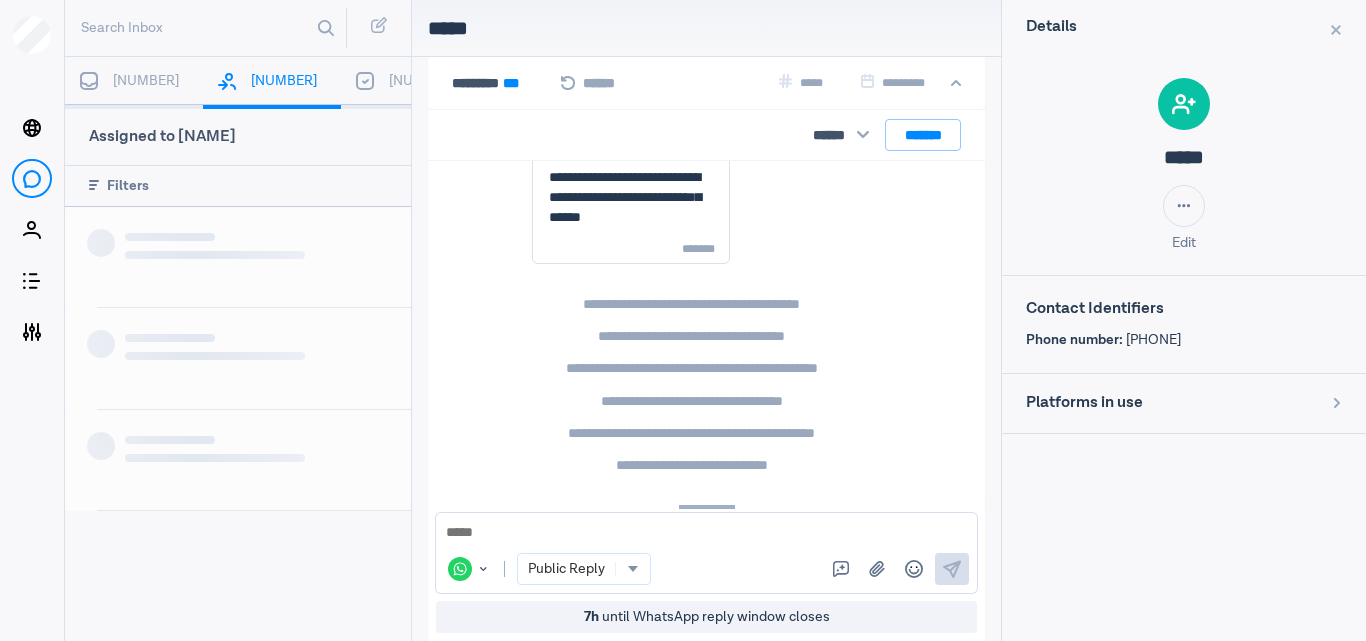 click on "Loading interface..." at bounding box center [192, 255] 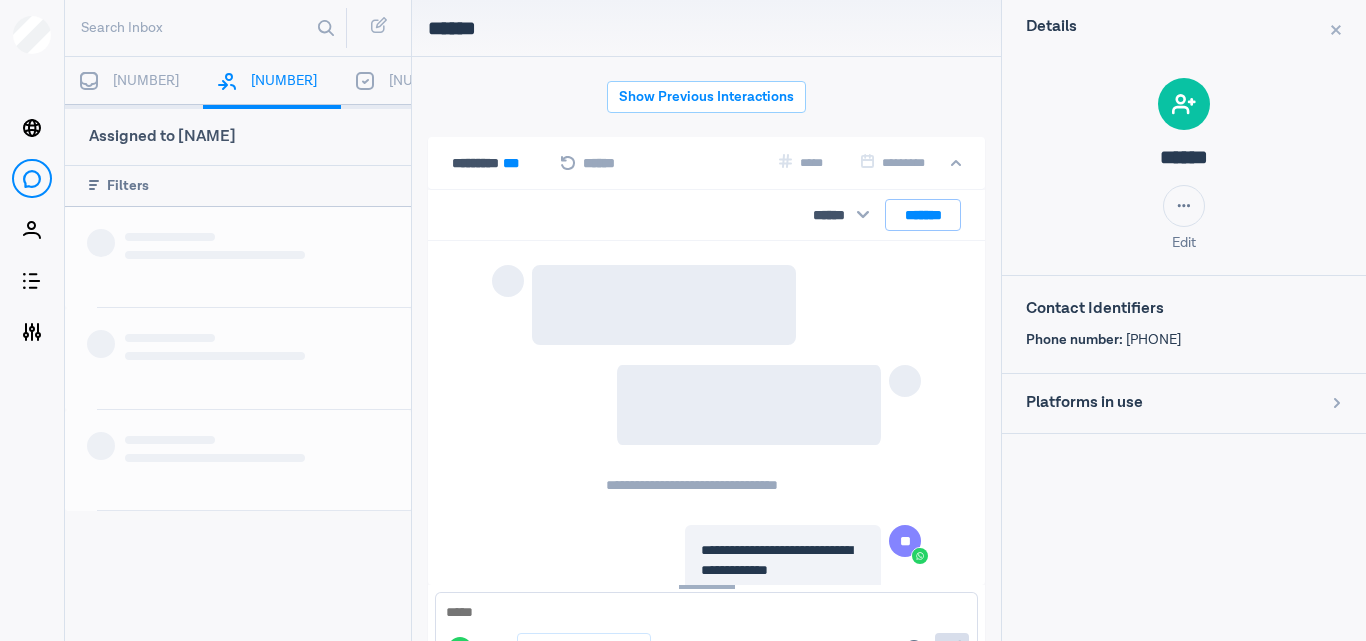 scroll, scrollTop: 80, scrollLeft: 0, axis: vertical 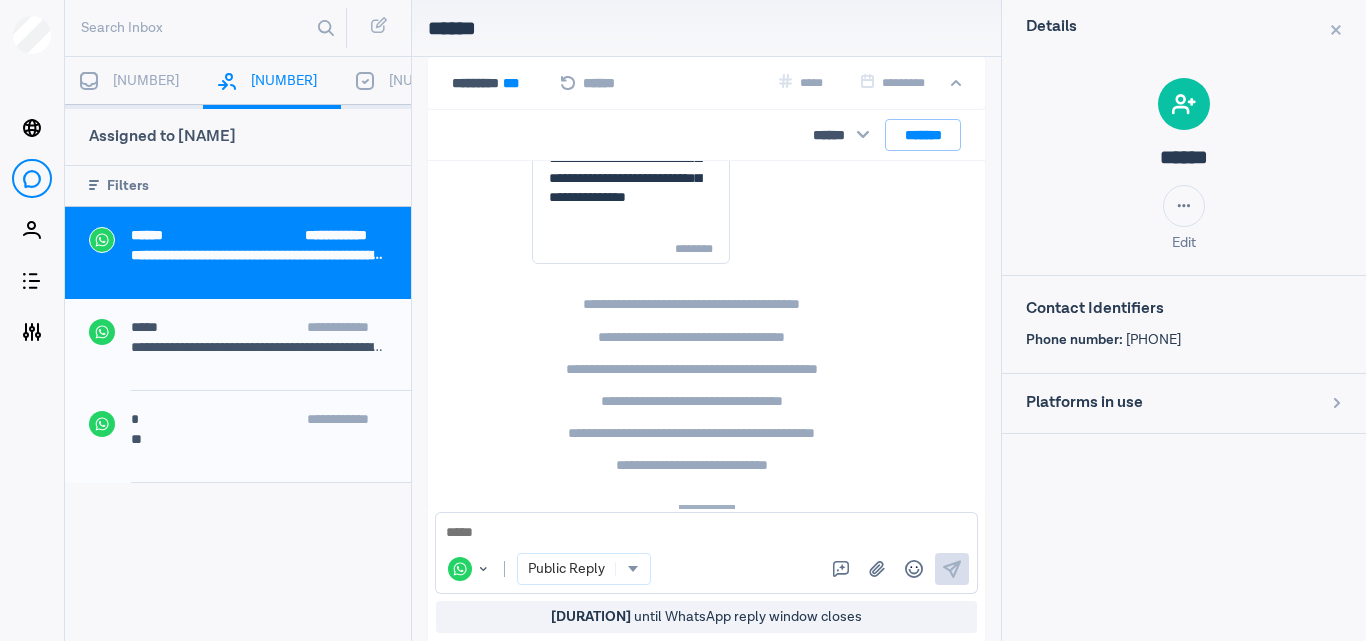 click on "[NUMBER]" at bounding box center [134, 83] 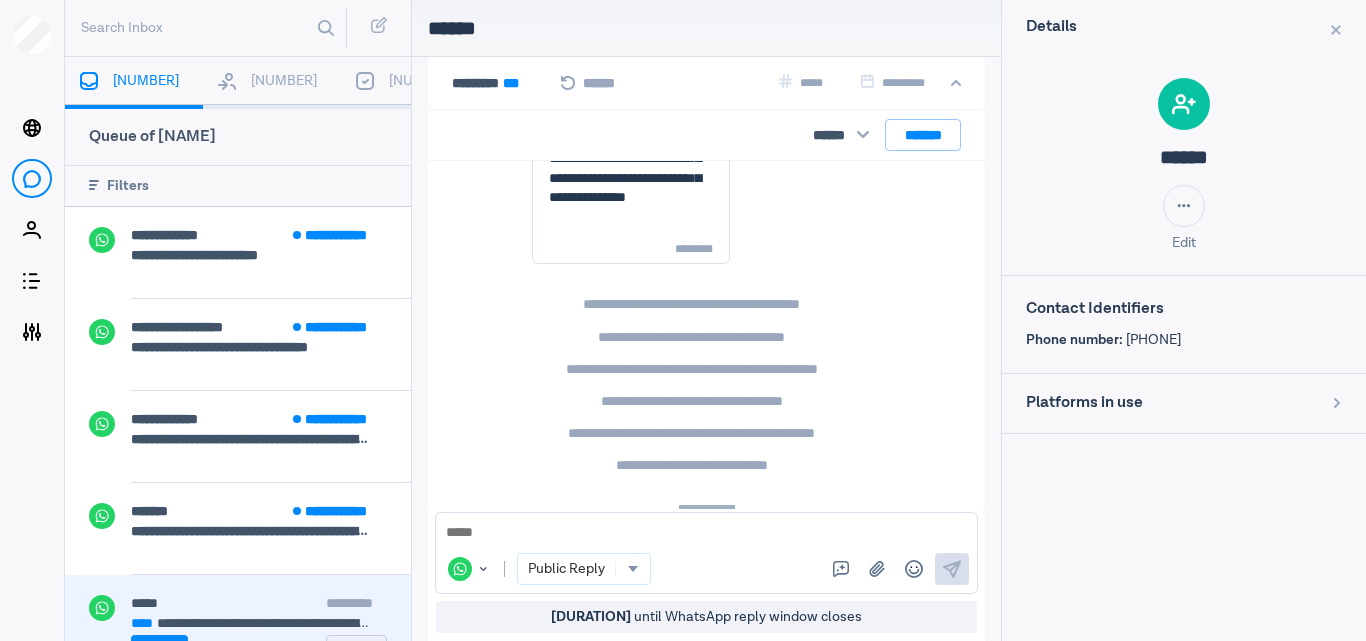 click on "**********" at bounding box center [238, 621] 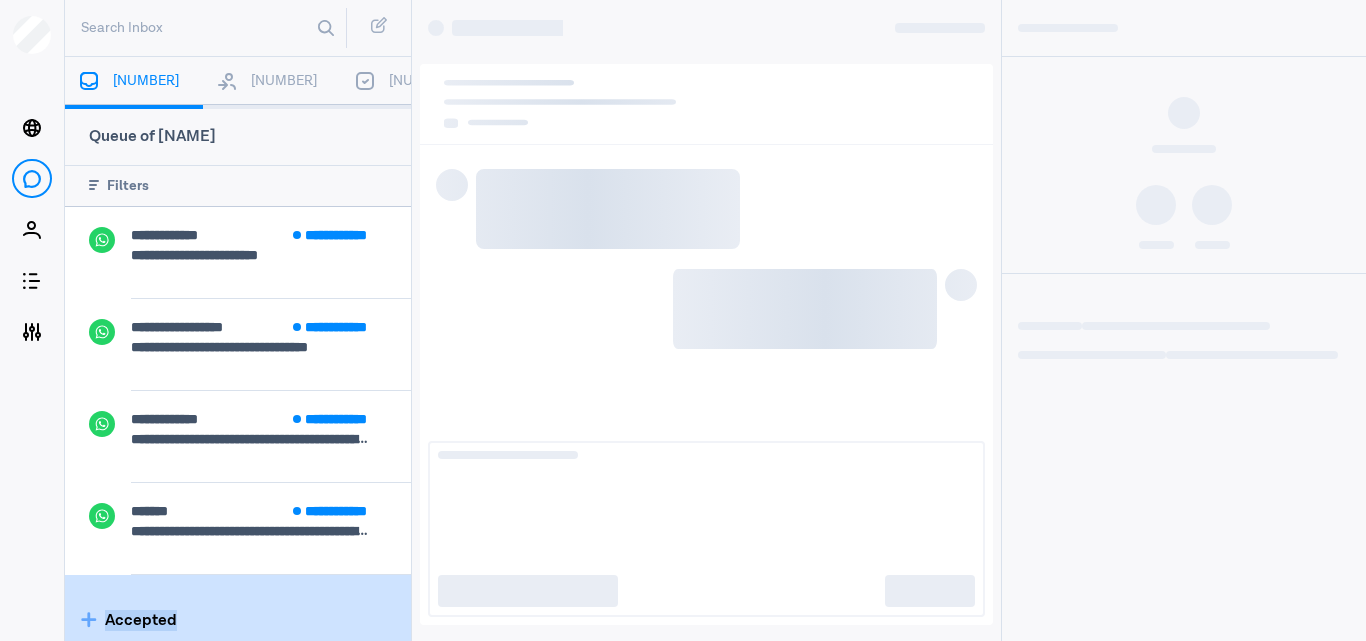 click on "Accepted" at bounding box center [238, 621] 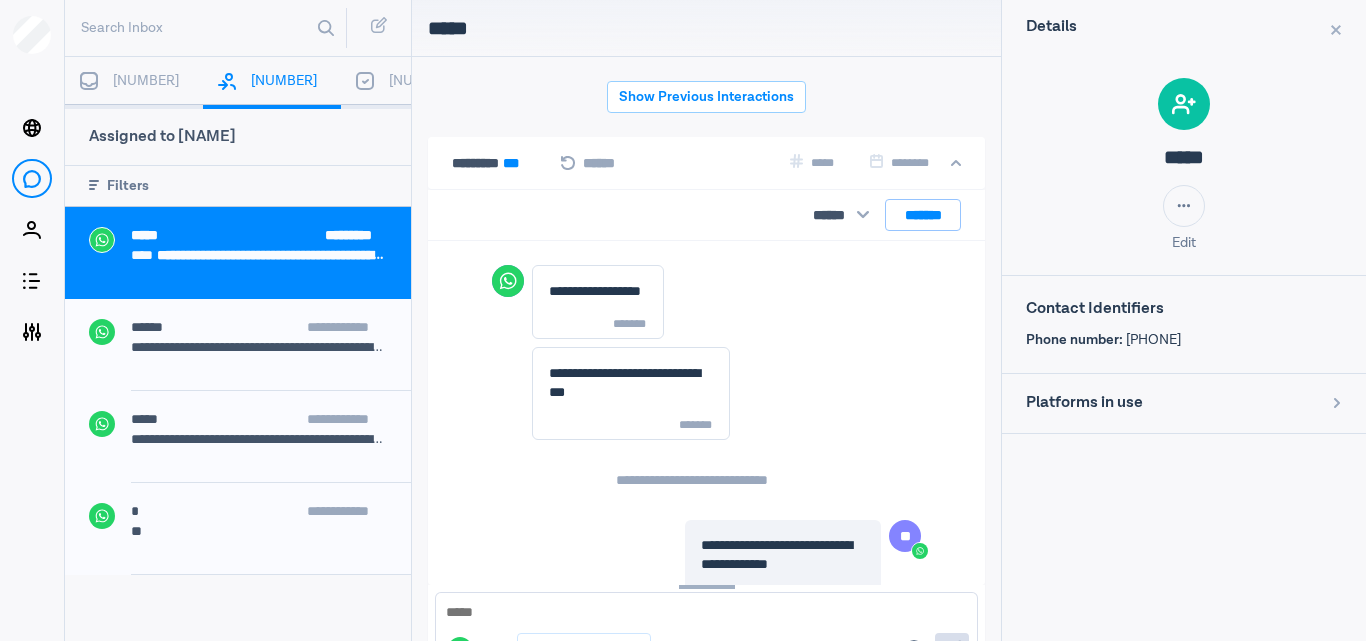 scroll, scrollTop: 80, scrollLeft: 0, axis: vertical 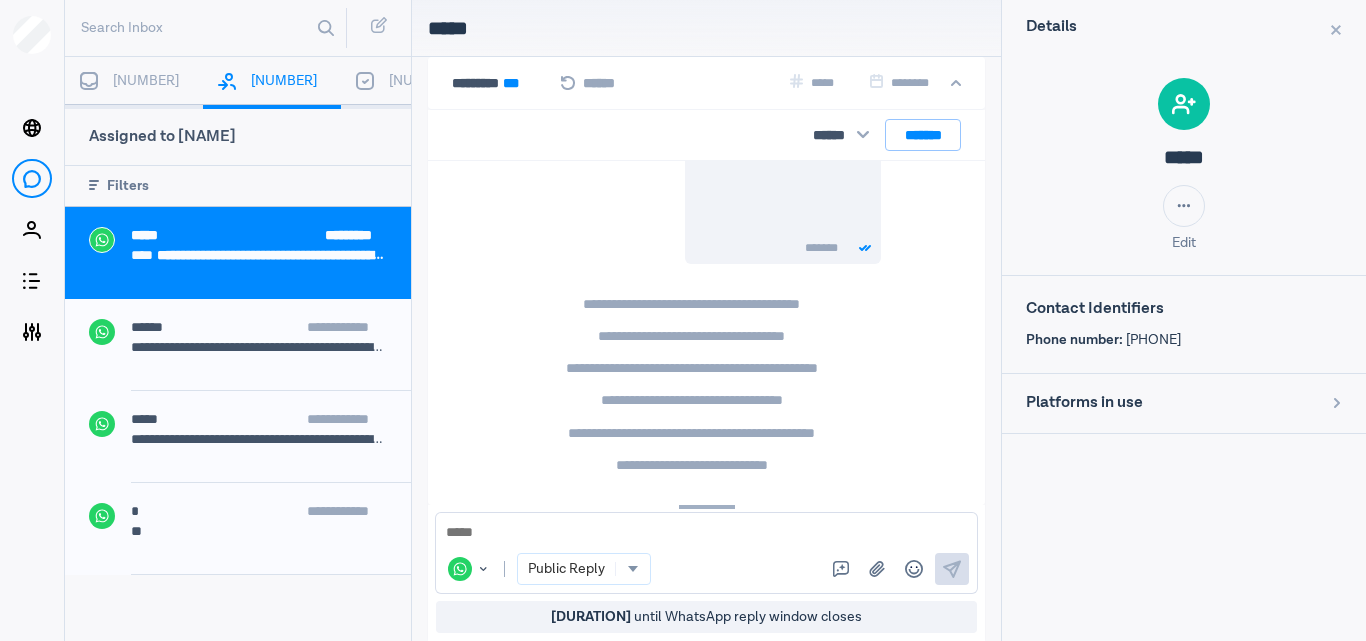 click on "[NUMBER]" at bounding box center [134, 83] 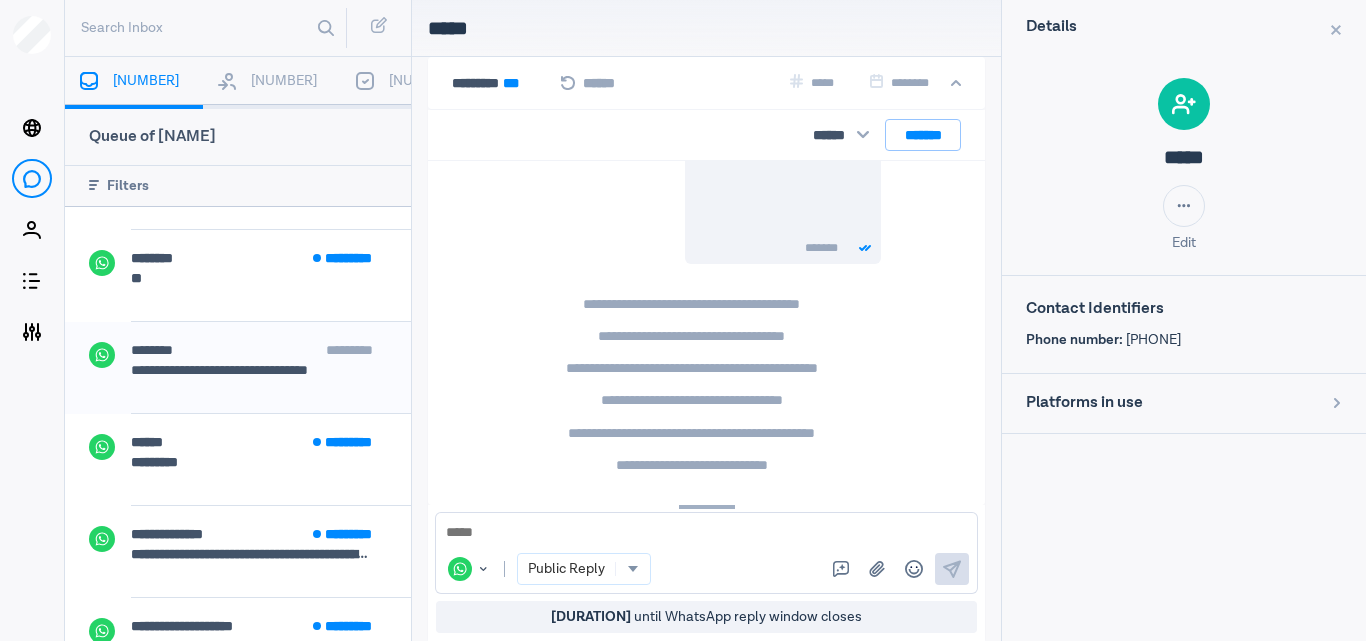 scroll, scrollTop: 274, scrollLeft: 0, axis: vertical 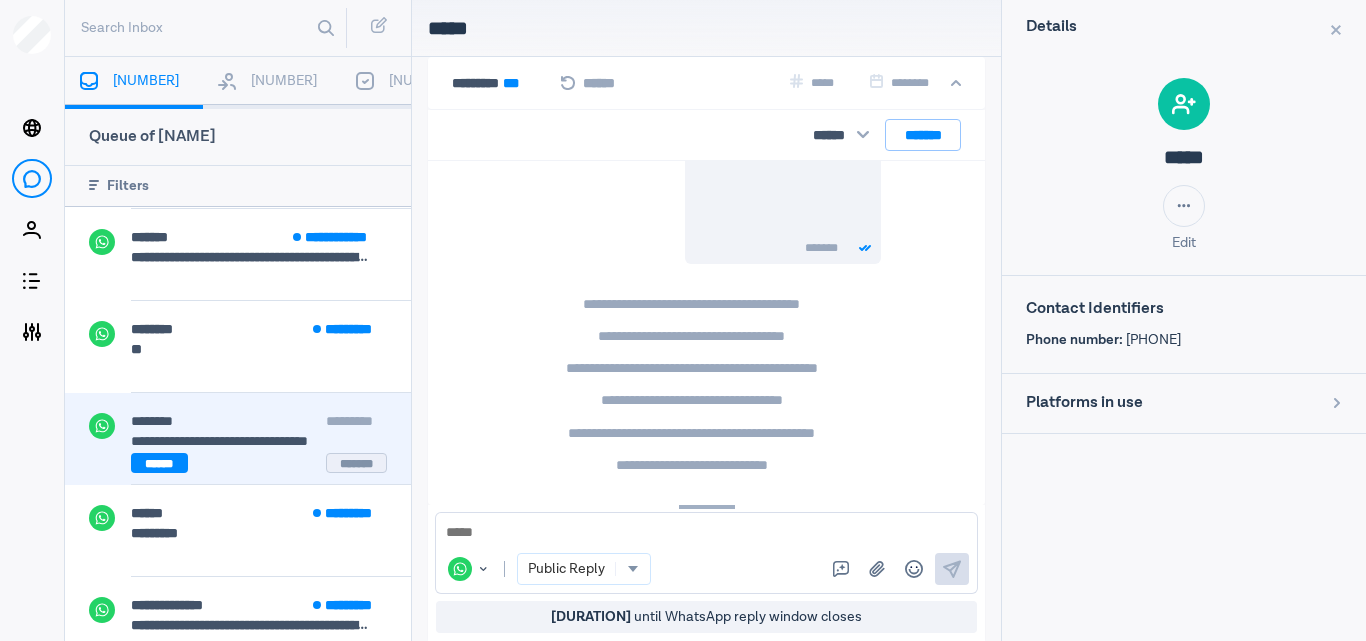 click on "[ADDRESS]" at bounding box center (251, 441) 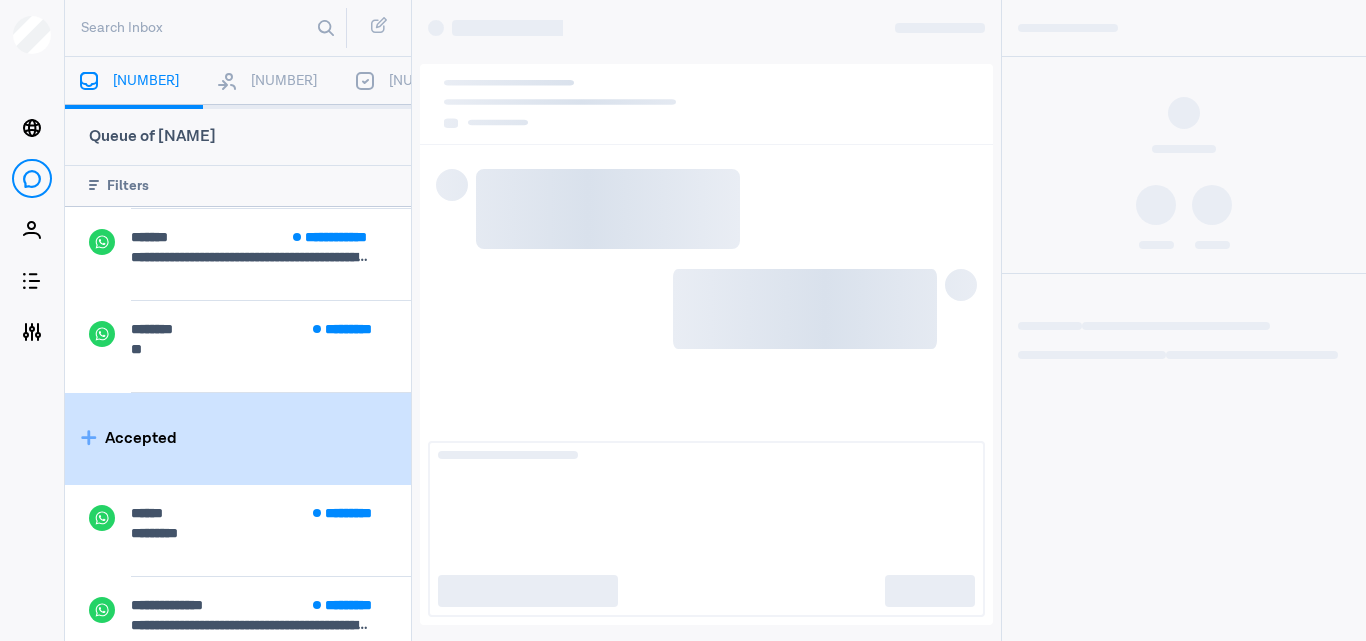 click on "Accepted" at bounding box center [238, 439] 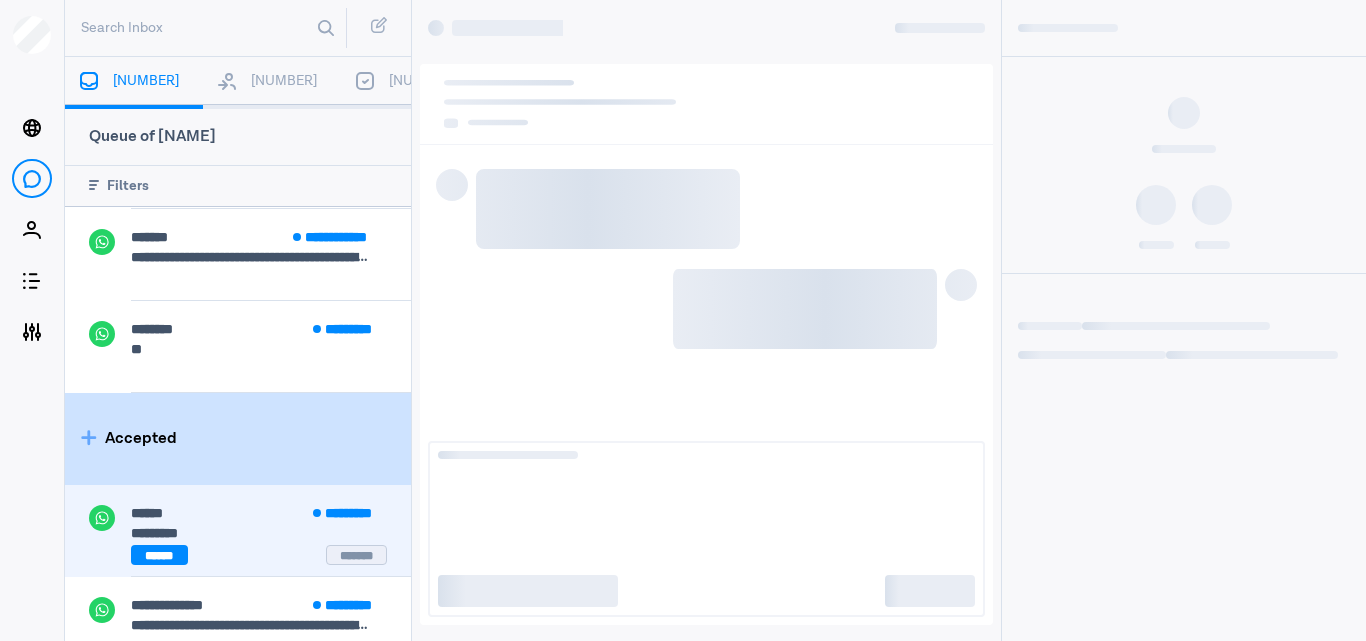 click on "[FIRST]" at bounding box center (251, 533) 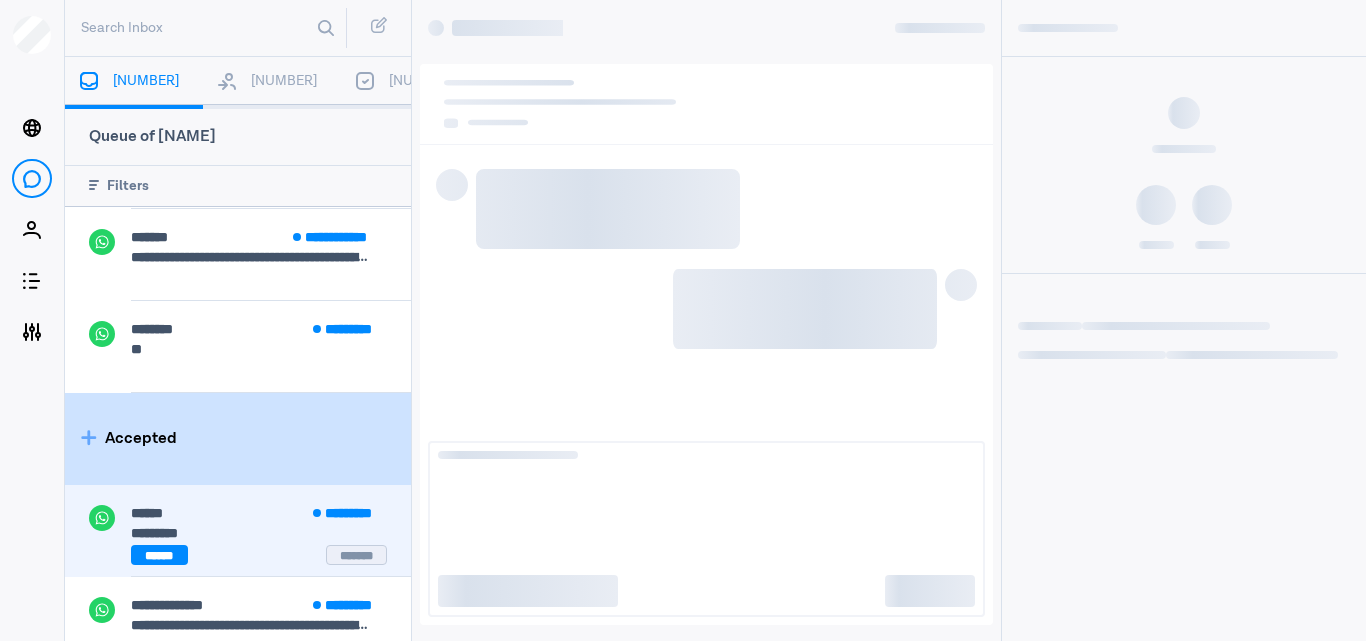click on "**********" at bounding box center (238, 1957) 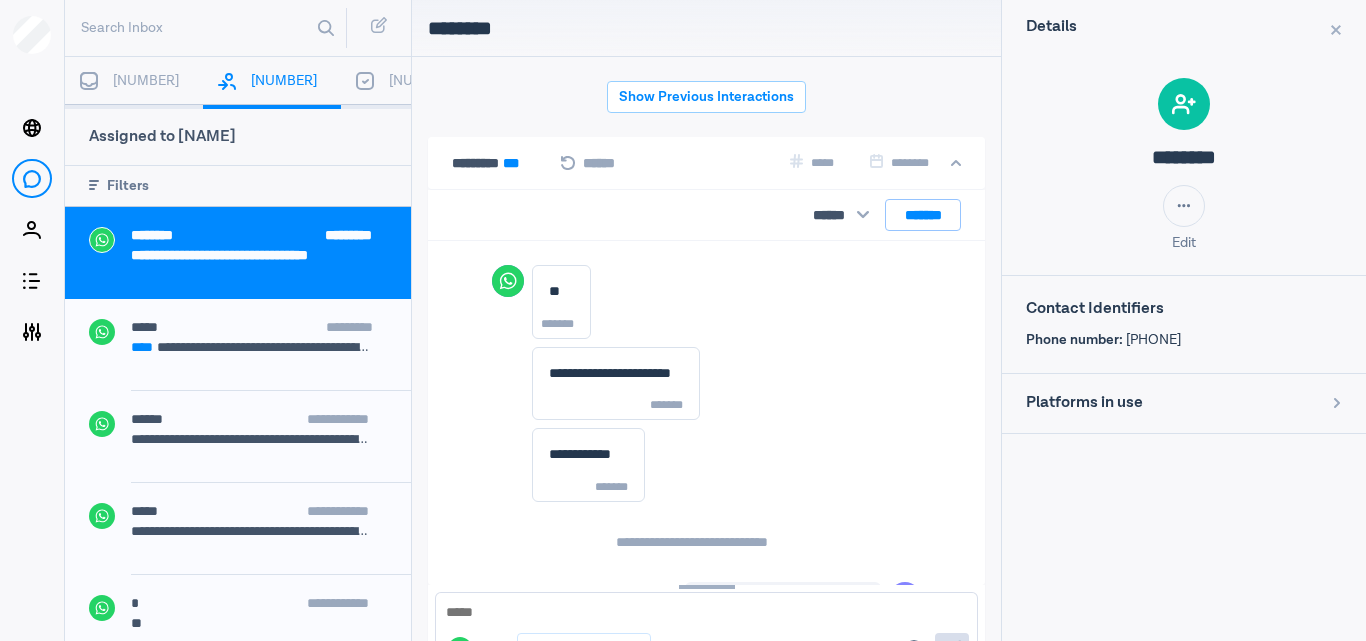scroll, scrollTop: 881, scrollLeft: 0, axis: vertical 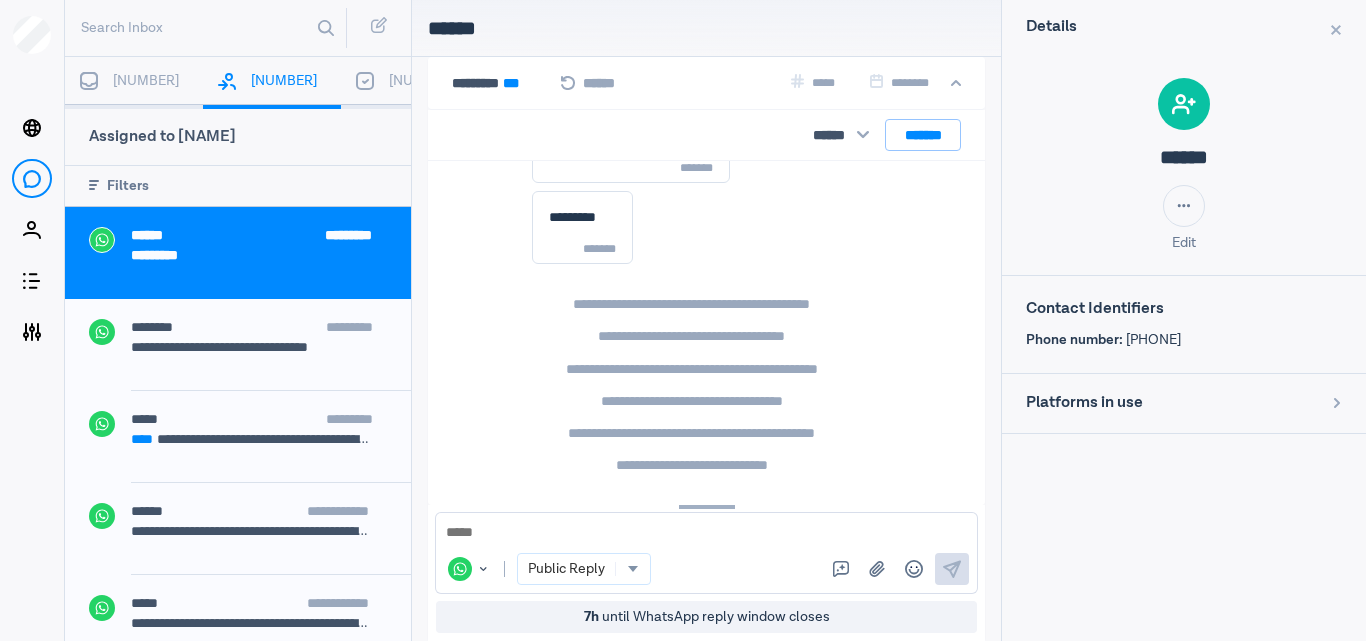 click on "[NUMBER]" at bounding box center [134, 83] 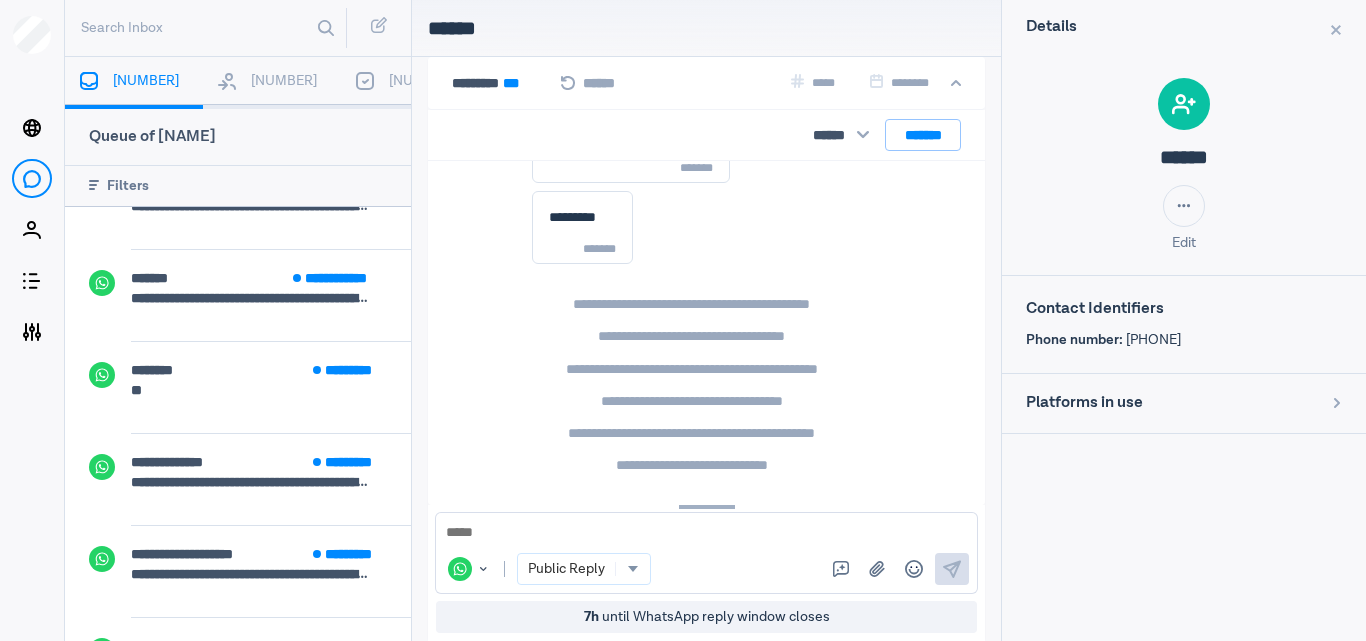 scroll, scrollTop: 243, scrollLeft: 0, axis: vertical 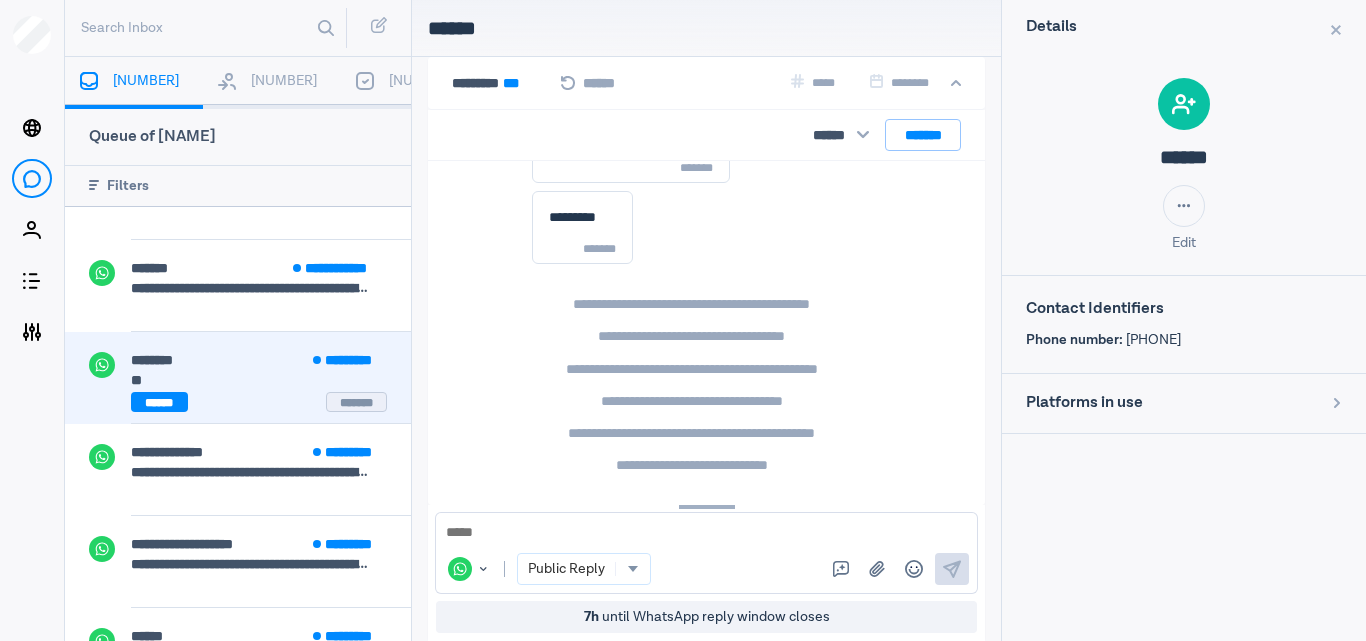 click on "**" at bounding box center [251, 380] 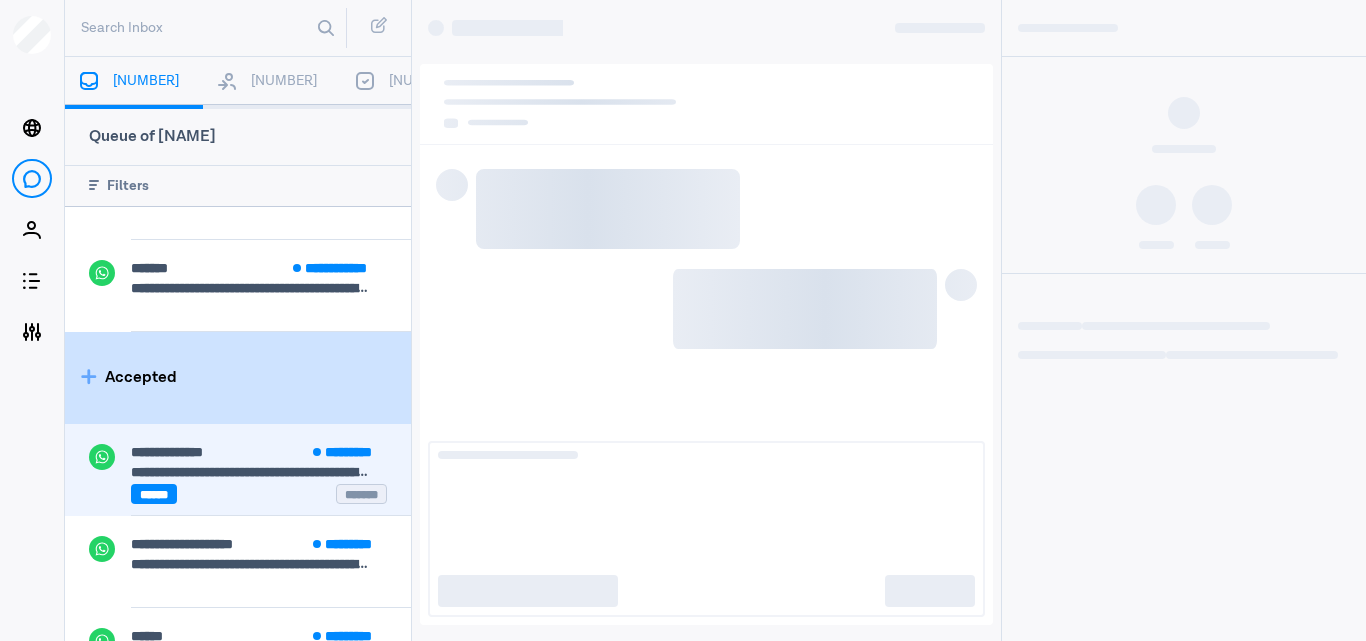 click on "Accepted" at bounding box center [238, 378] 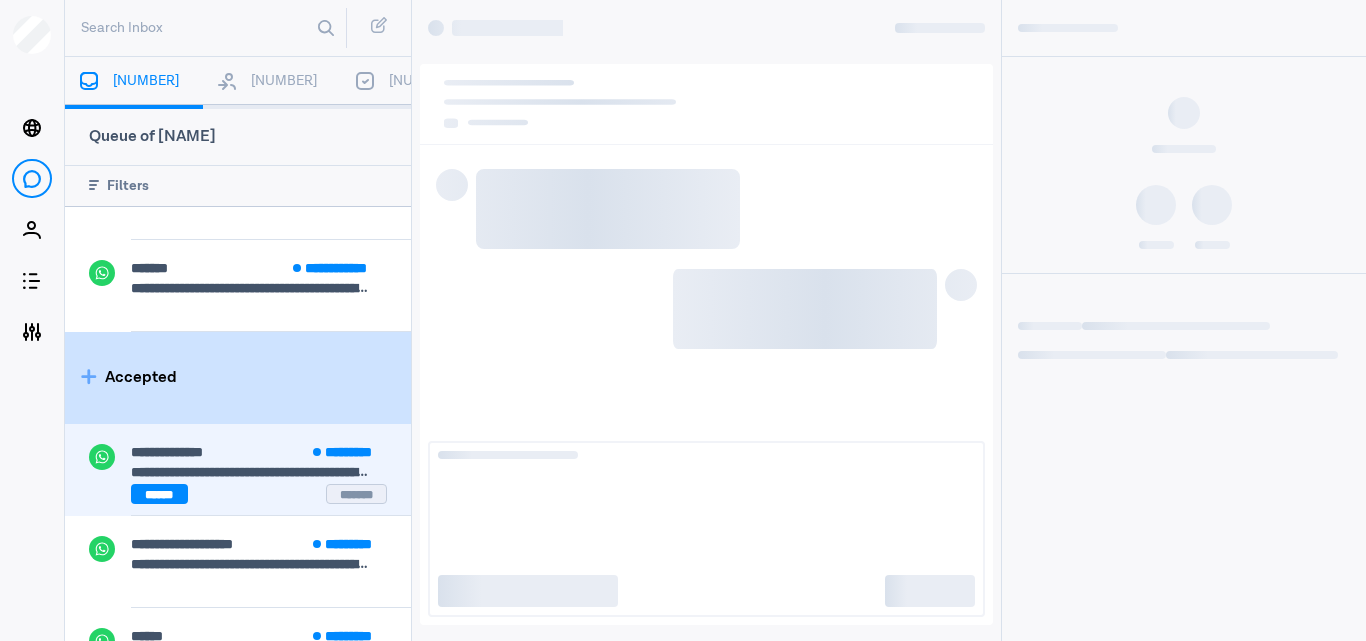 click on "**********" at bounding box center [271, 464] 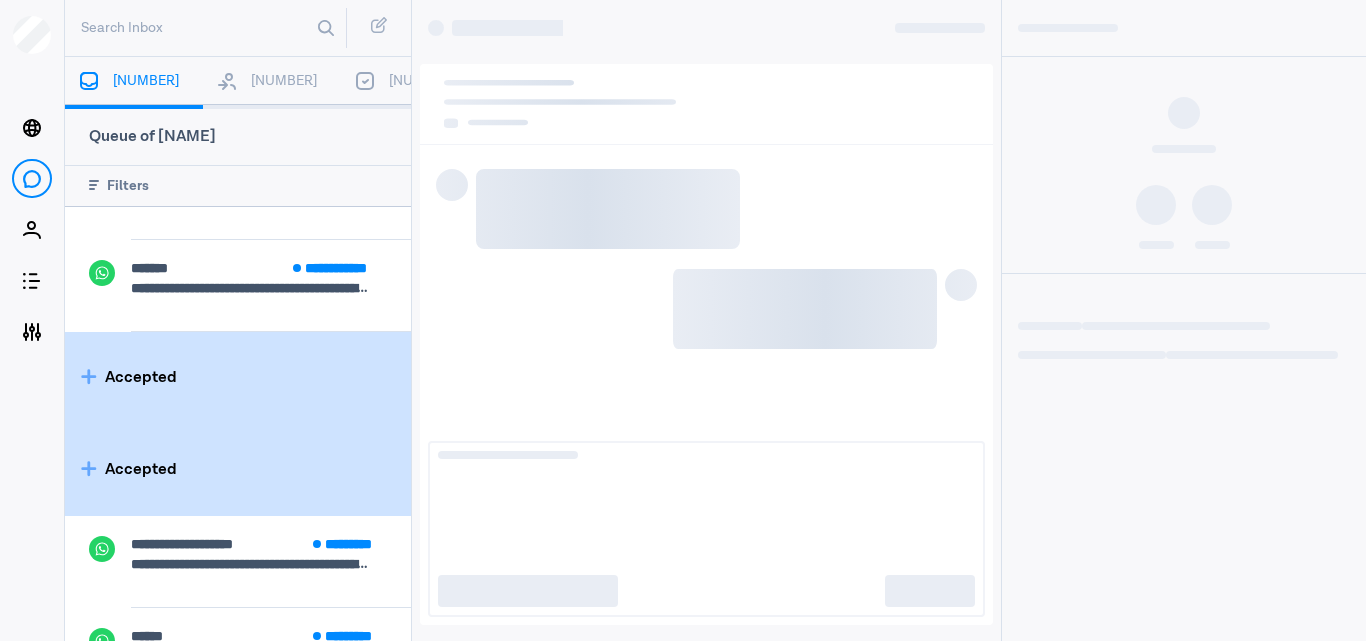 click on "Accepted" at bounding box center [238, 378] 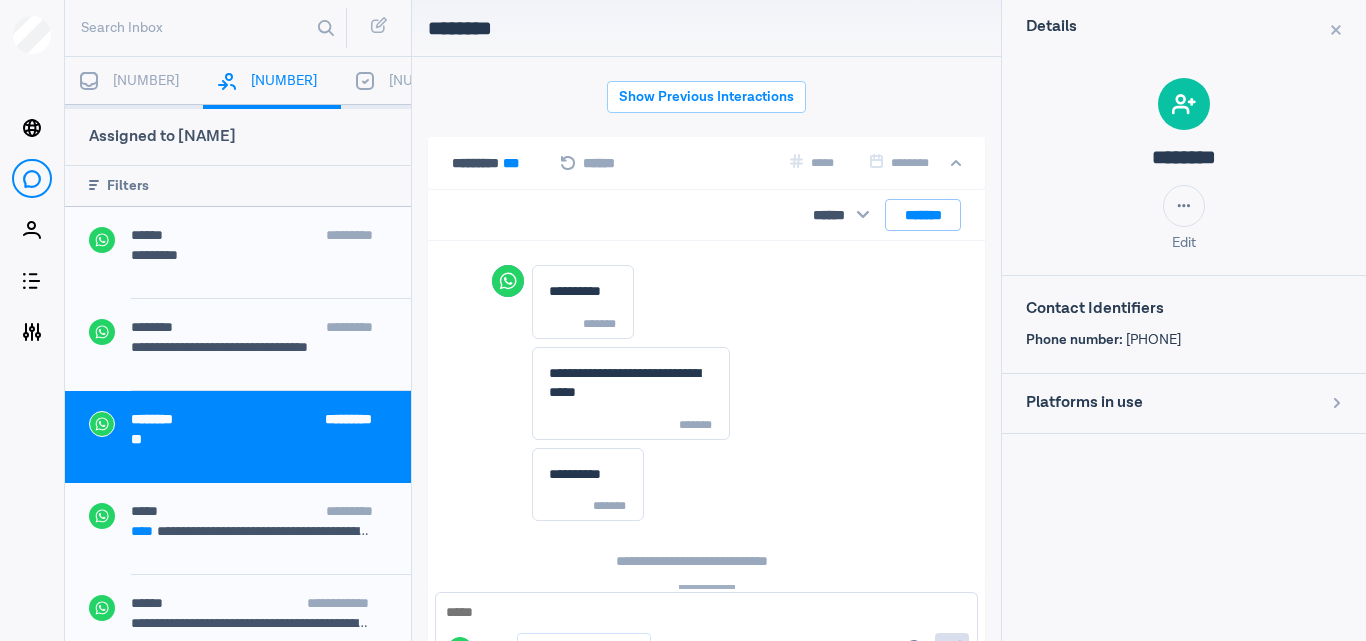scroll, scrollTop: 903, scrollLeft: 0, axis: vertical 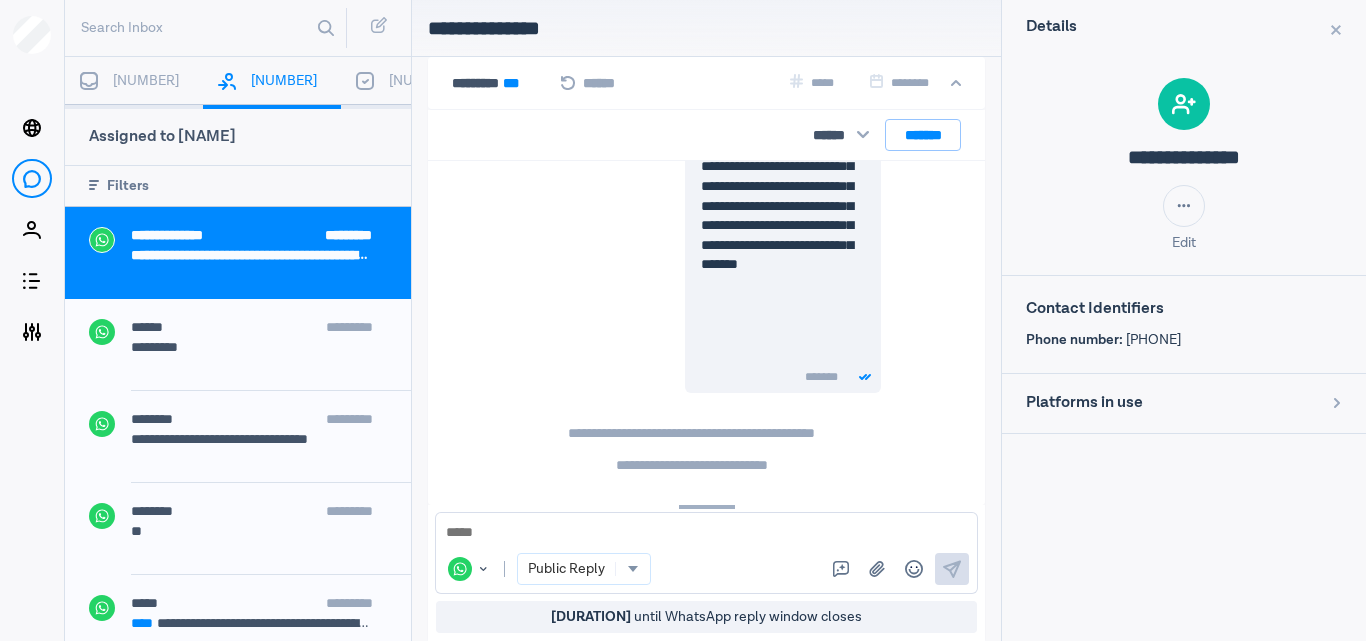 click on "[NUMBER]" at bounding box center [134, 83] 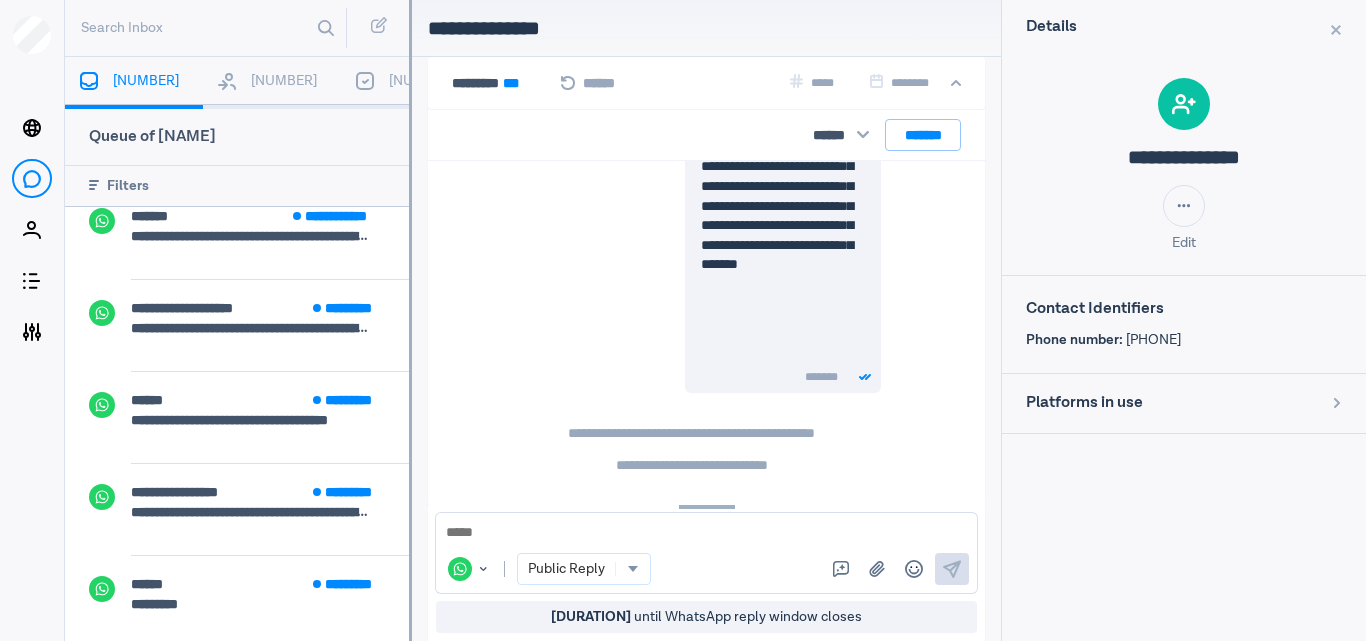 scroll, scrollTop: 304, scrollLeft: 0, axis: vertical 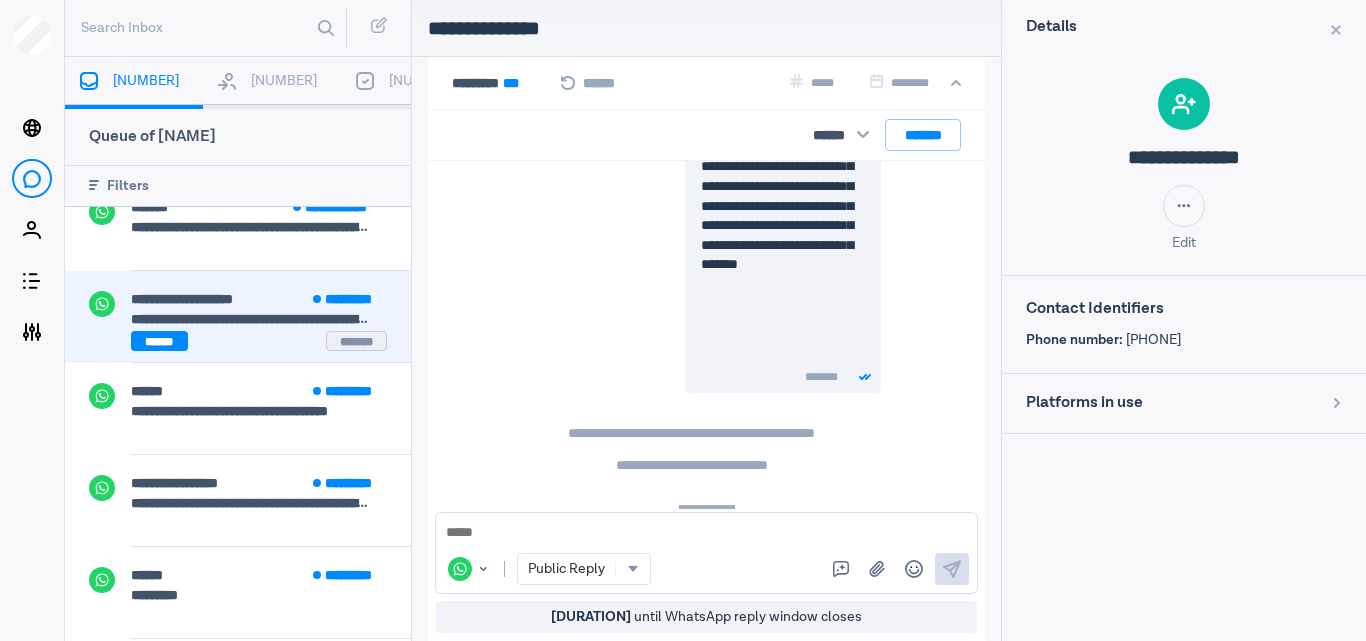 click on "**********" at bounding box center (251, 319) 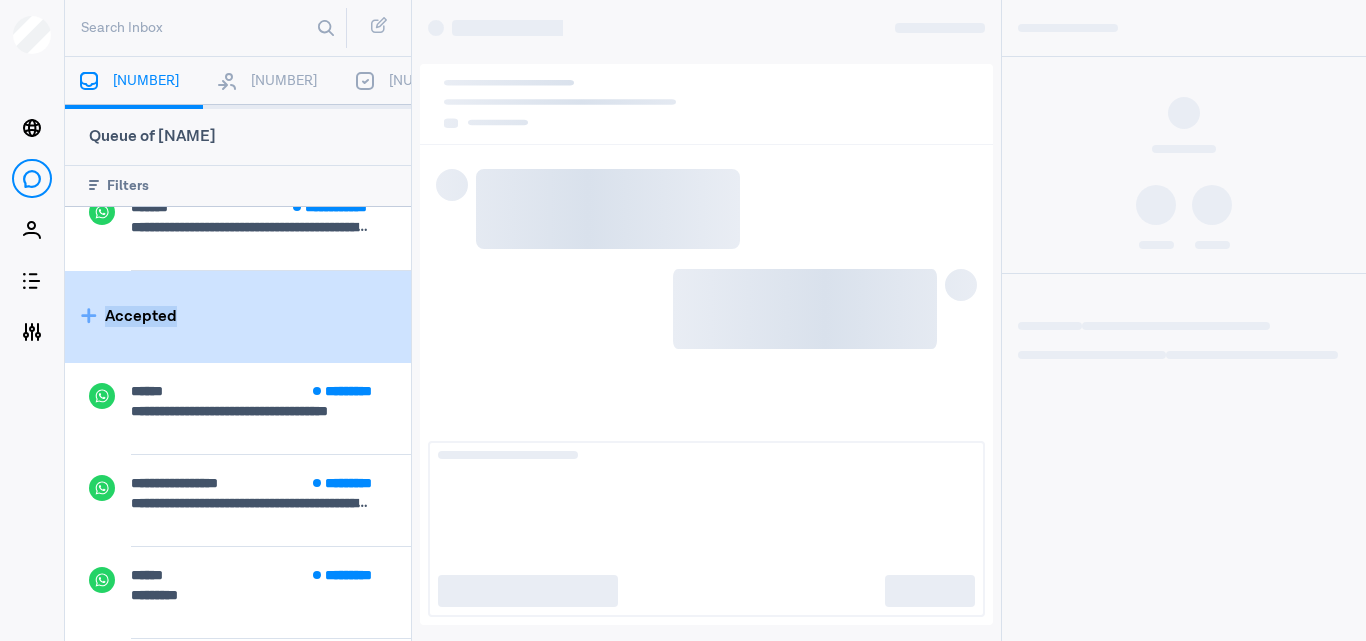 click on "Accepted" at bounding box center [238, 317] 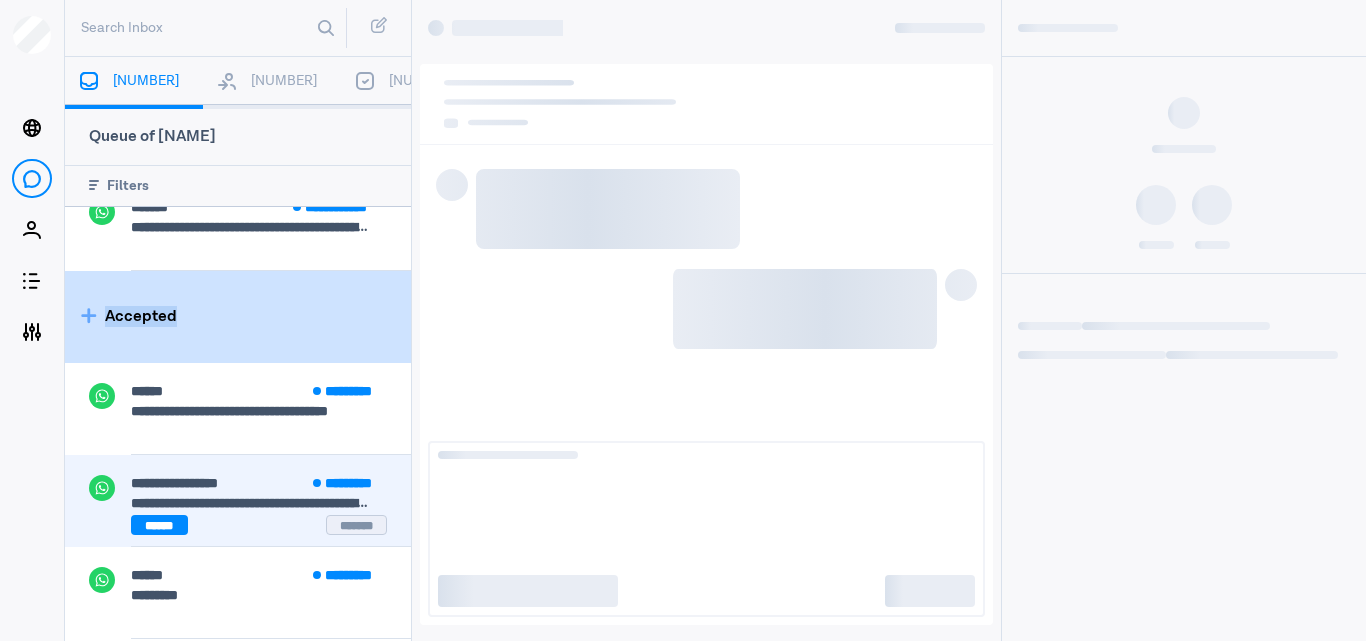 click on "**********" at bounding box center (238, 501) 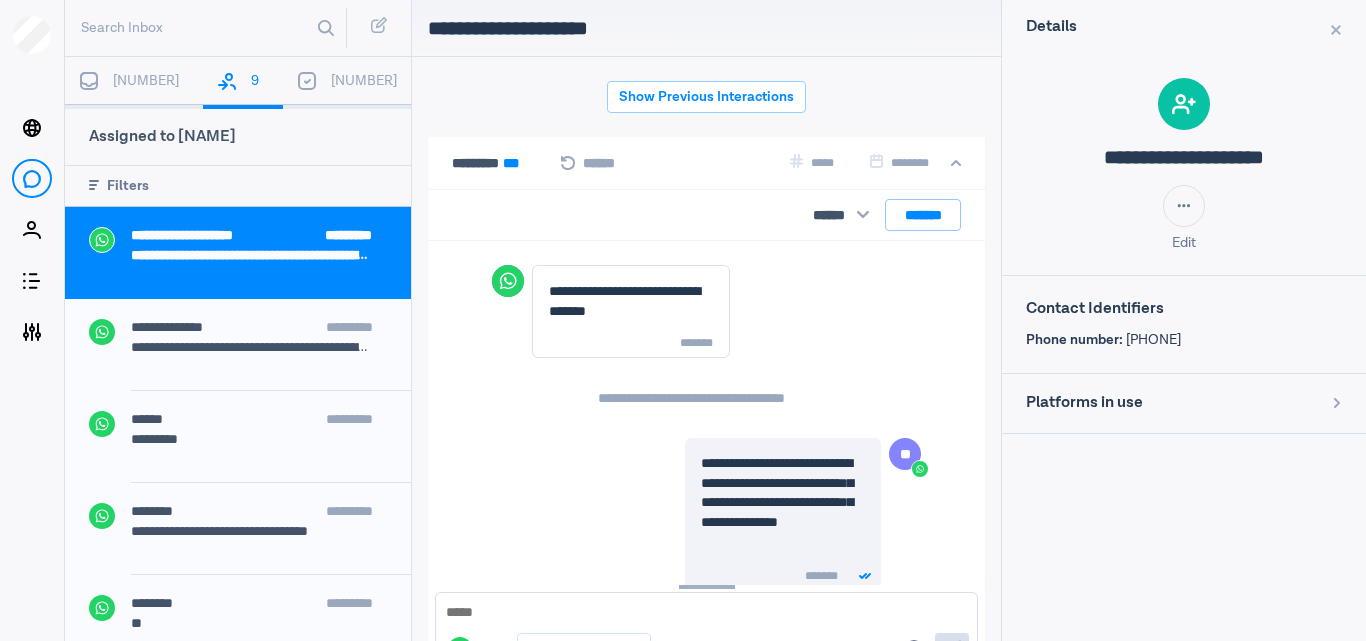 scroll, scrollTop: 80, scrollLeft: 0, axis: vertical 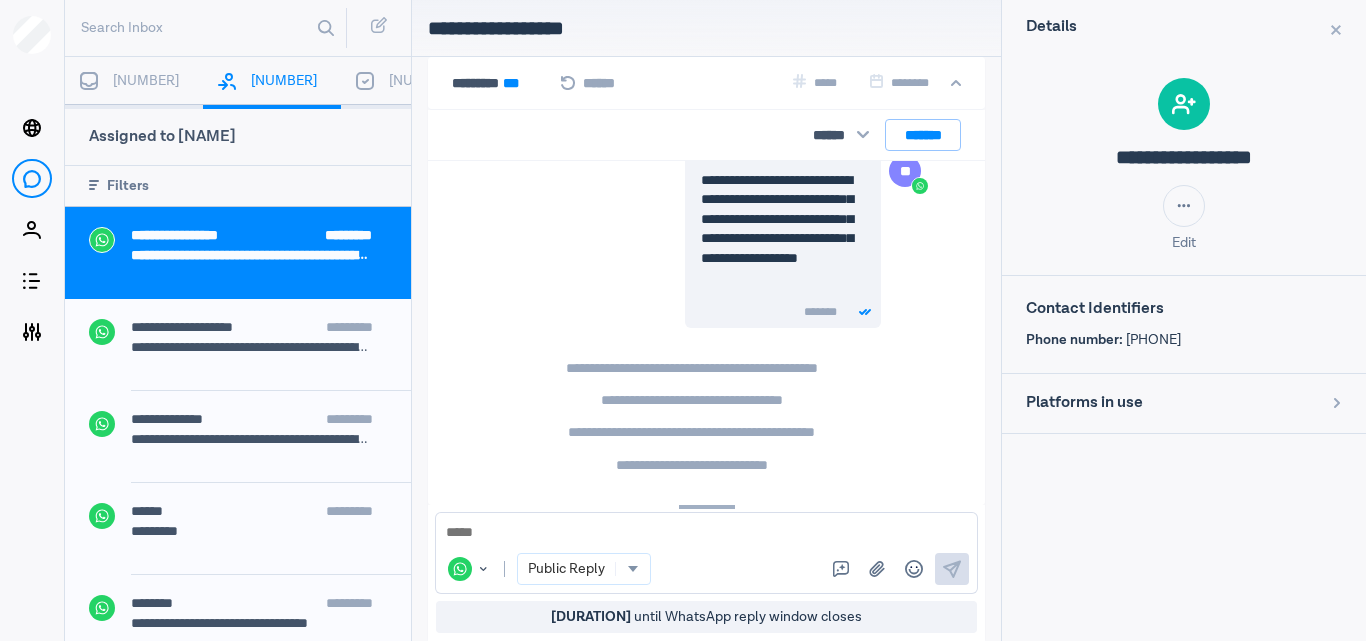 click at bounding box center [89, 81] 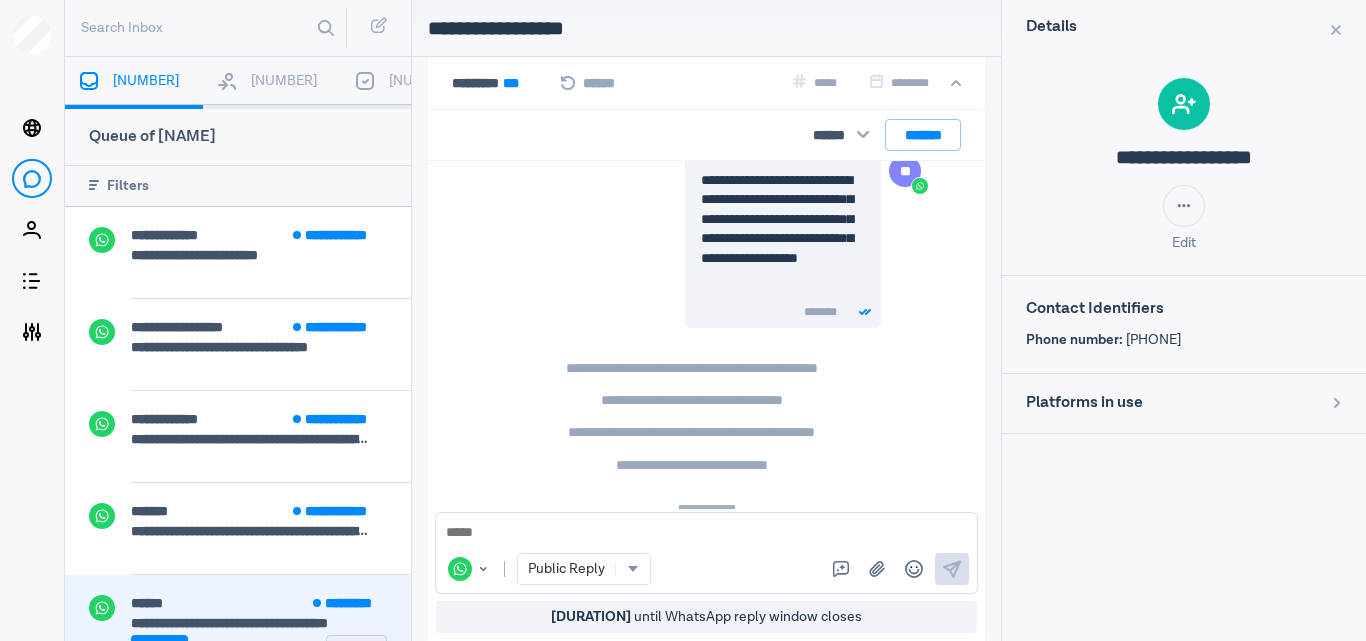 click on "****** *********" at bounding box center [271, 605] 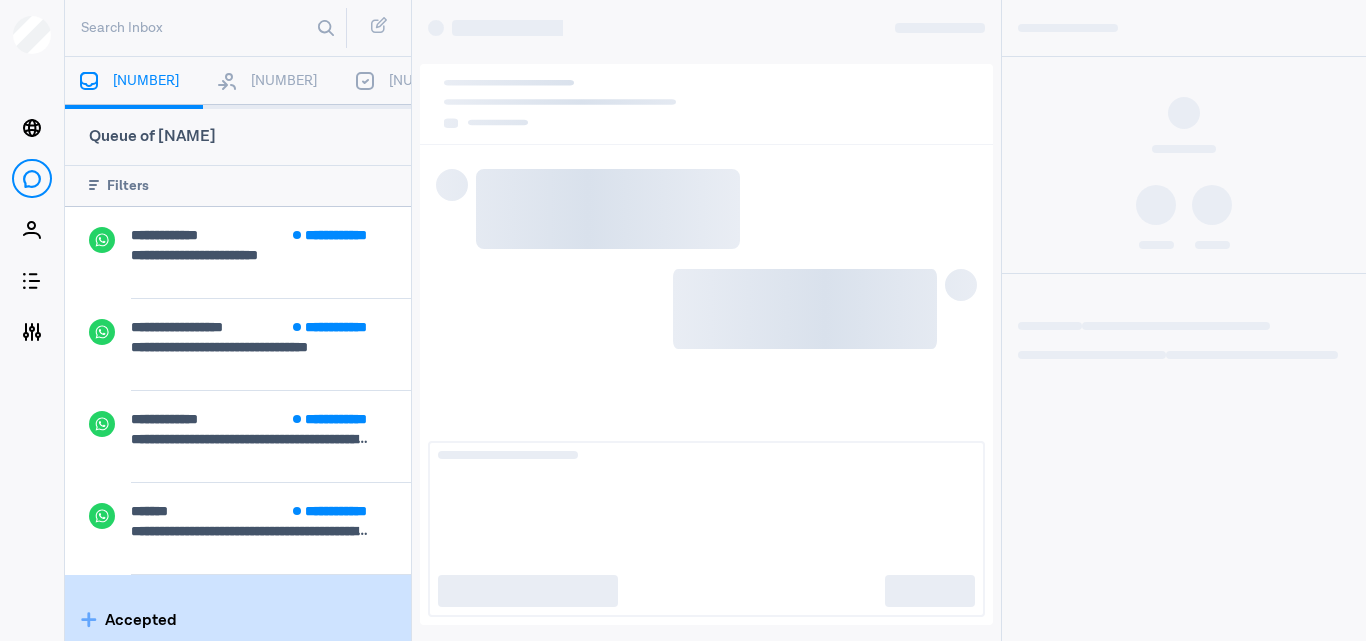 click on "Accepted" at bounding box center [238, 621] 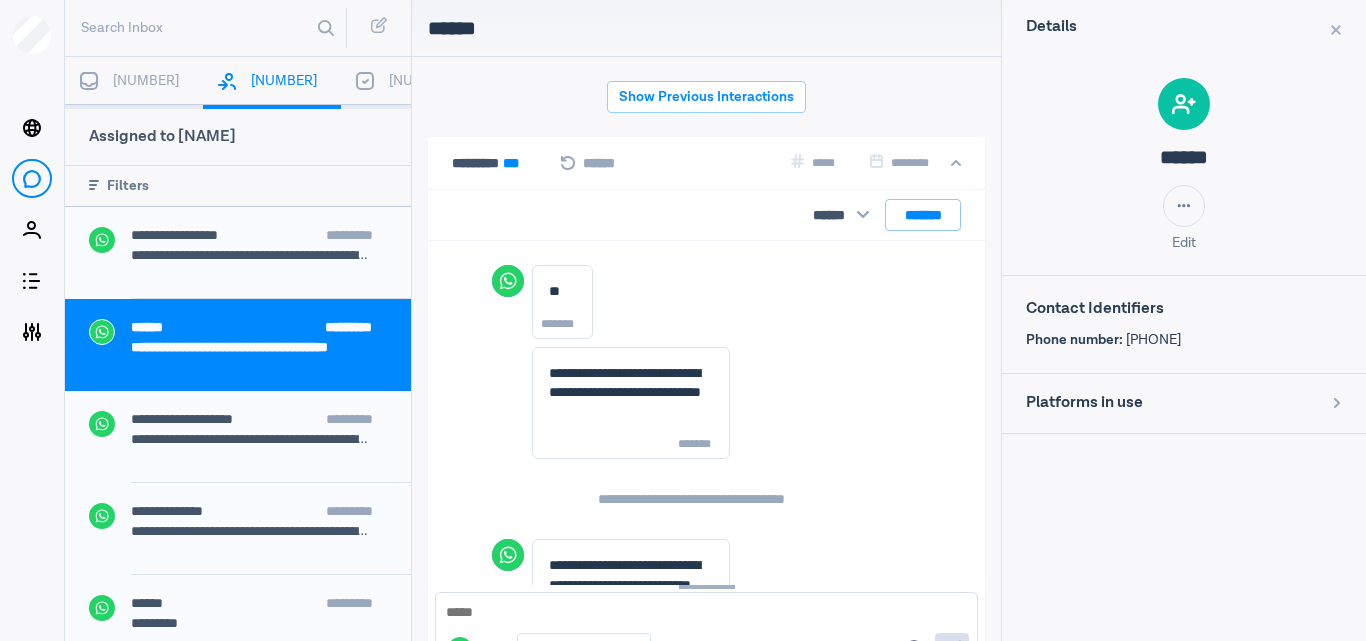 scroll, scrollTop: 80, scrollLeft: 0, axis: vertical 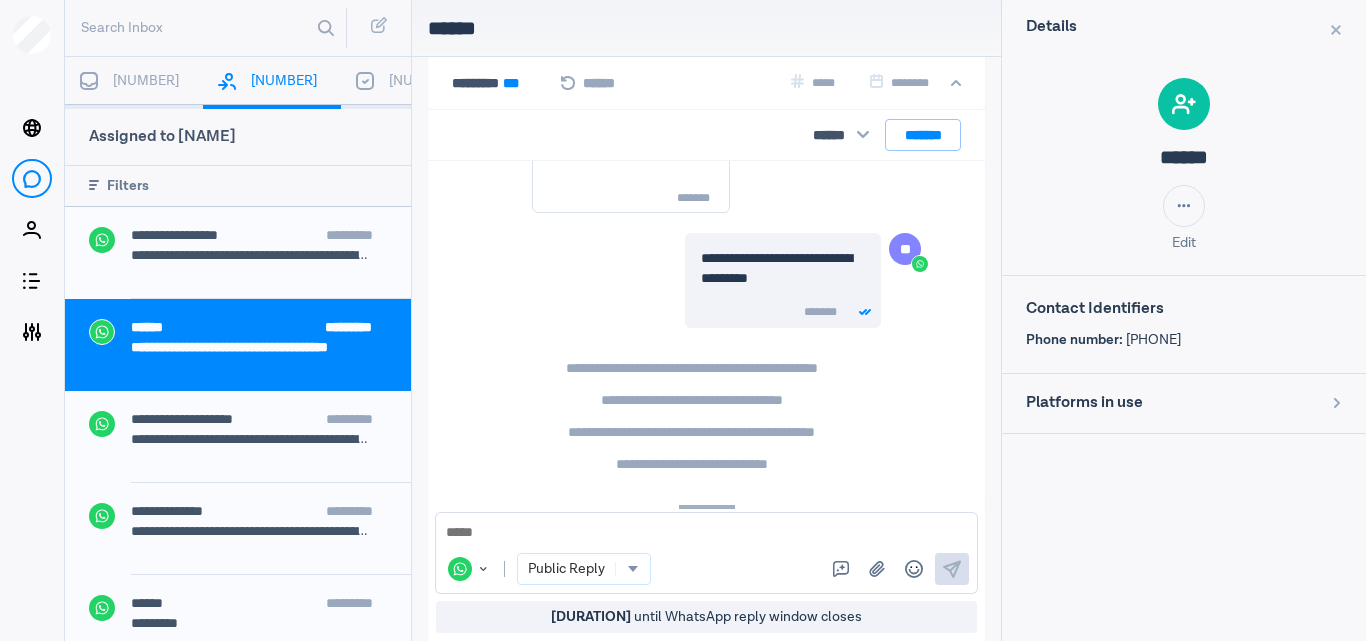 click on "[NUMBER]" at bounding box center (134, 83) 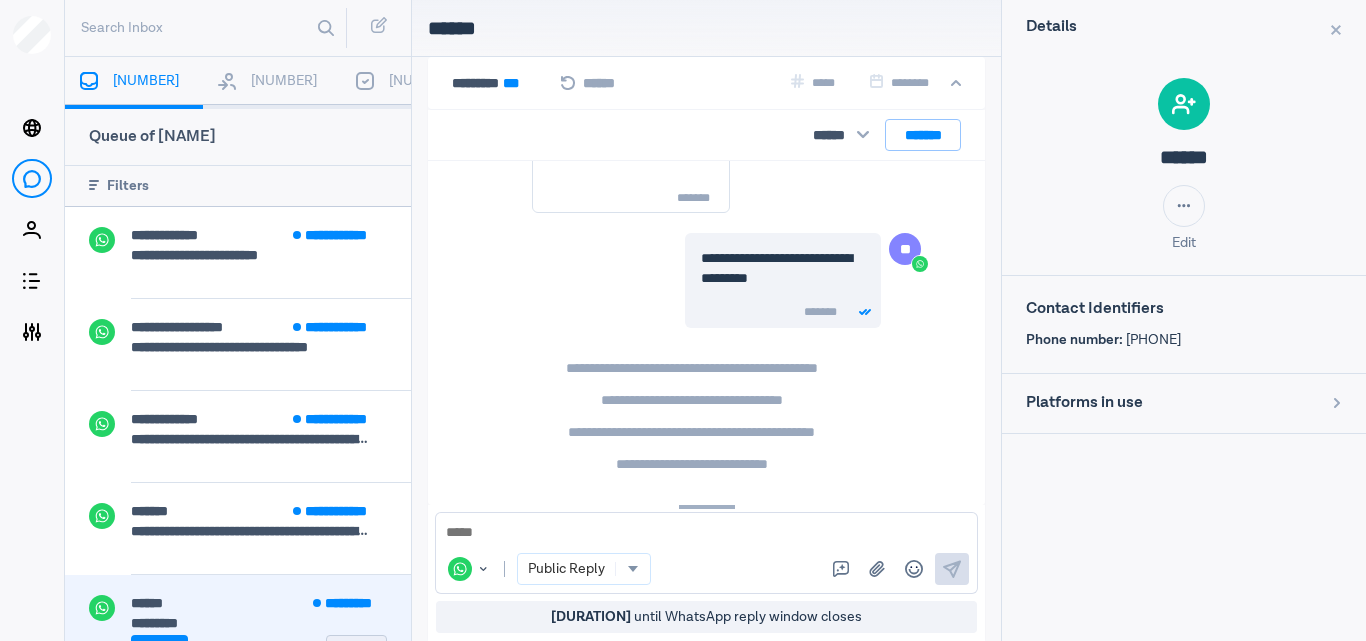 click on "[FIRST]" at bounding box center [251, 623] 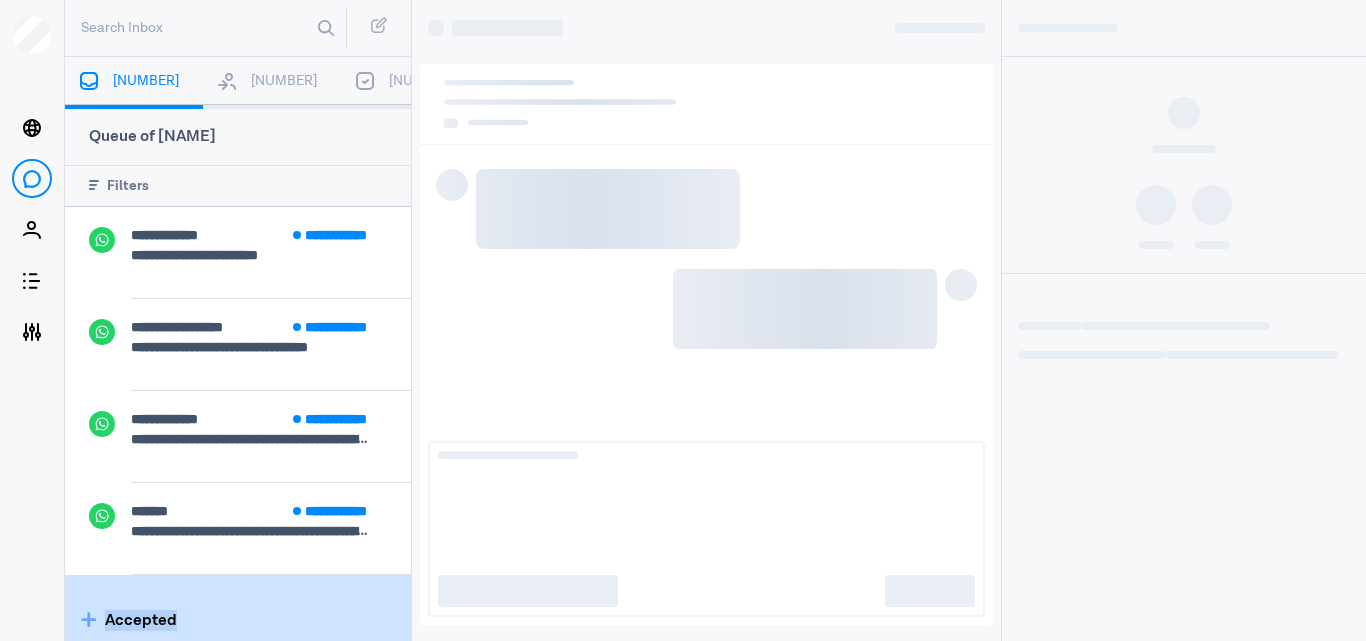 click on "Accepted" at bounding box center [238, 621] 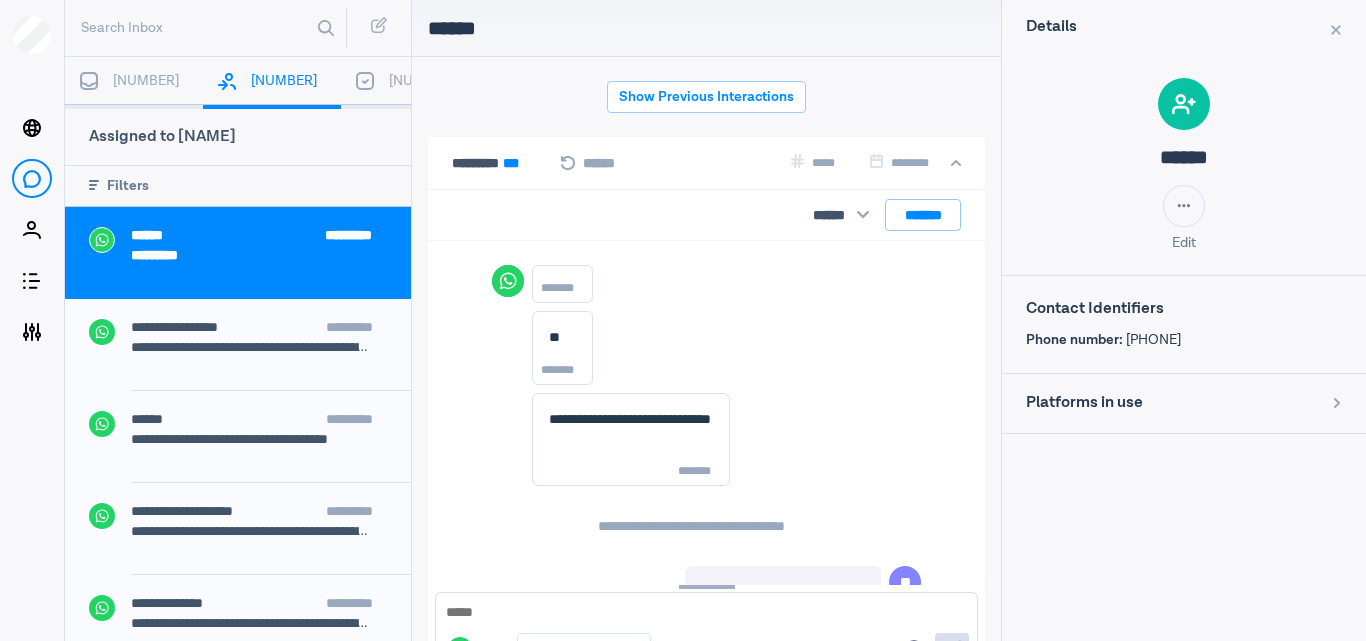 scroll, scrollTop: 80, scrollLeft: 0, axis: vertical 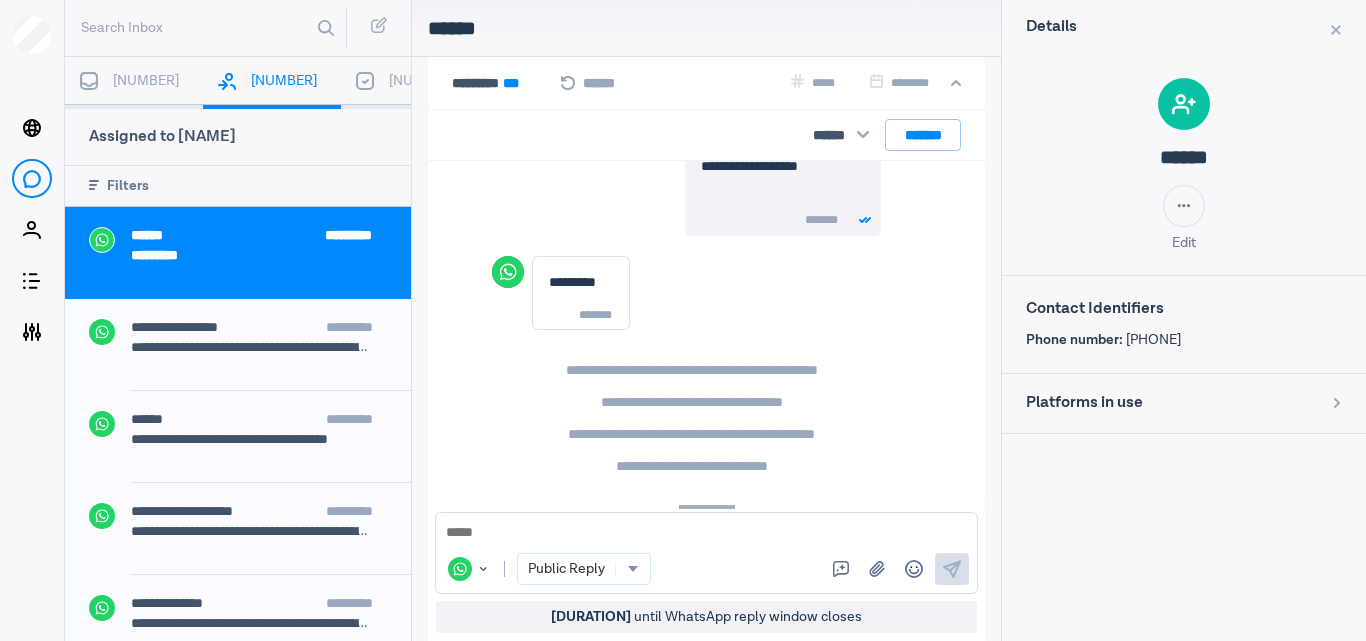 click on "[NUMBER]" at bounding box center [134, 83] 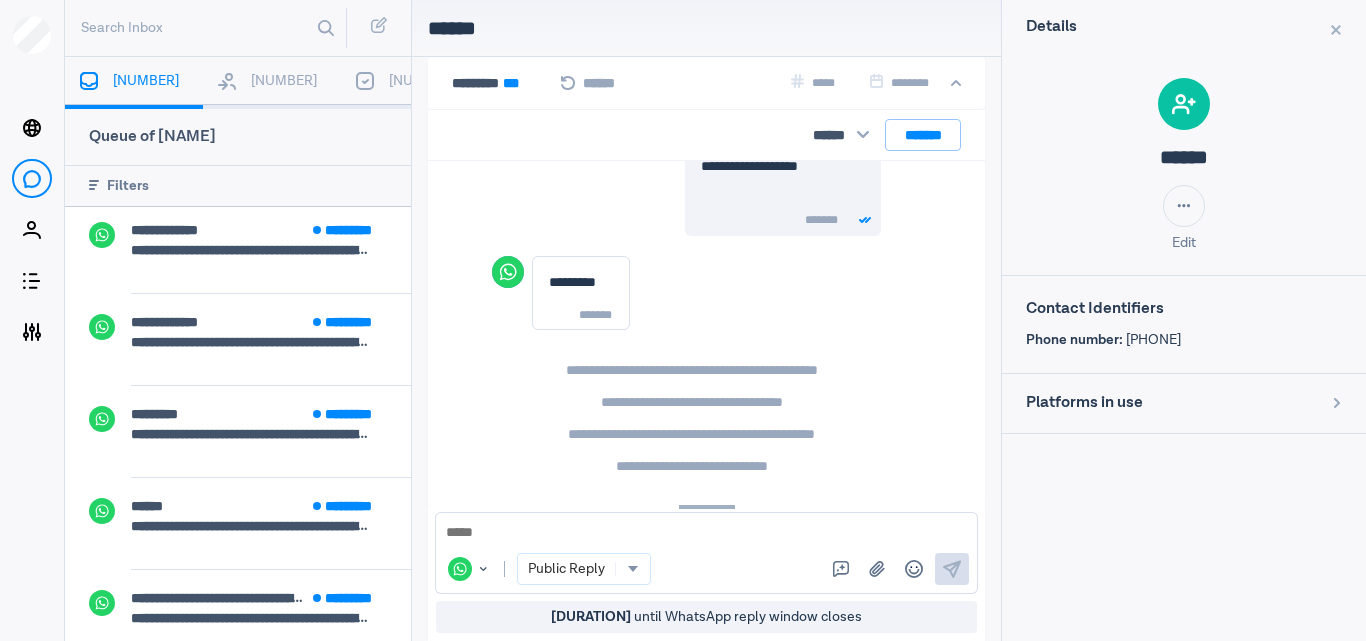 scroll, scrollTop: 332, scrollLeft: 0, axis: vertical 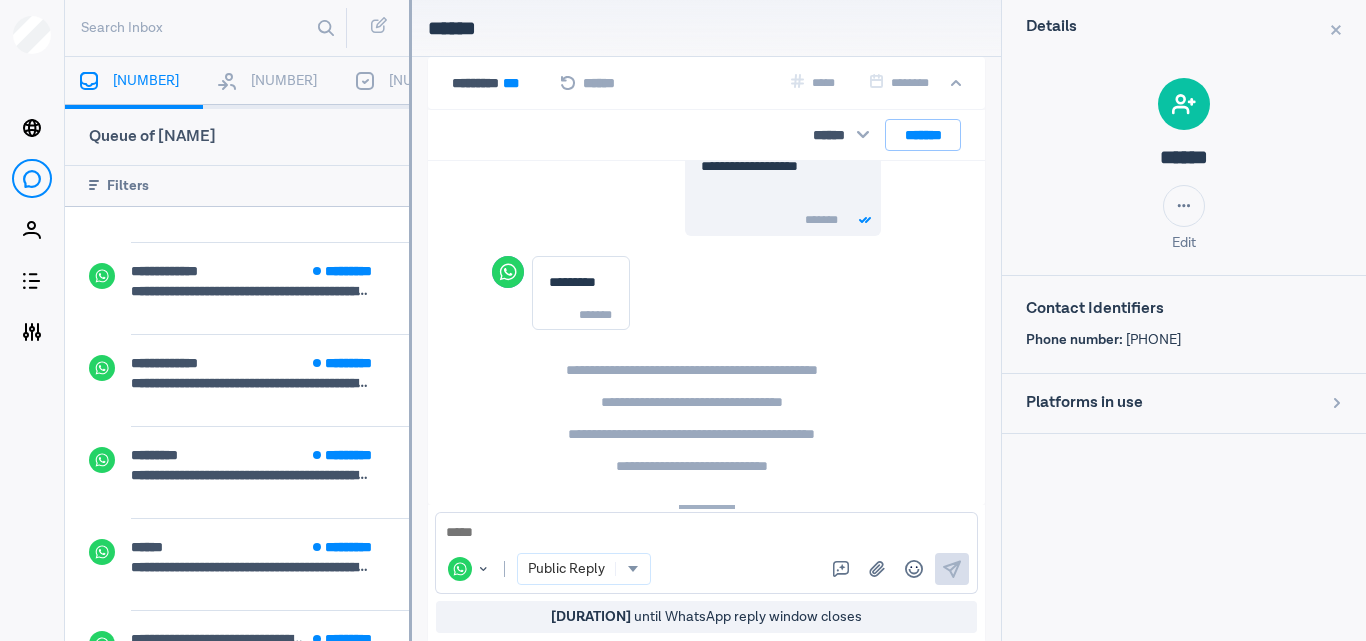 click at bounding box center [410, 320] 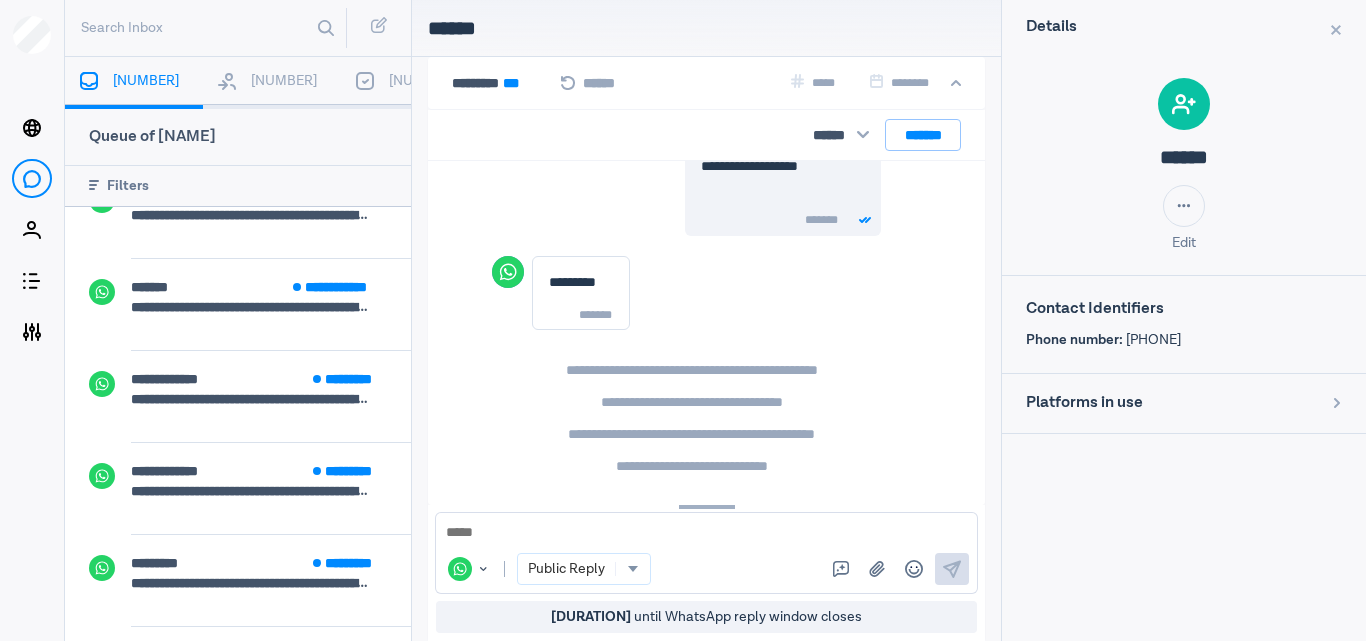 scroll, scrollTop: 216, scrollLeft: 0, axis: vertical 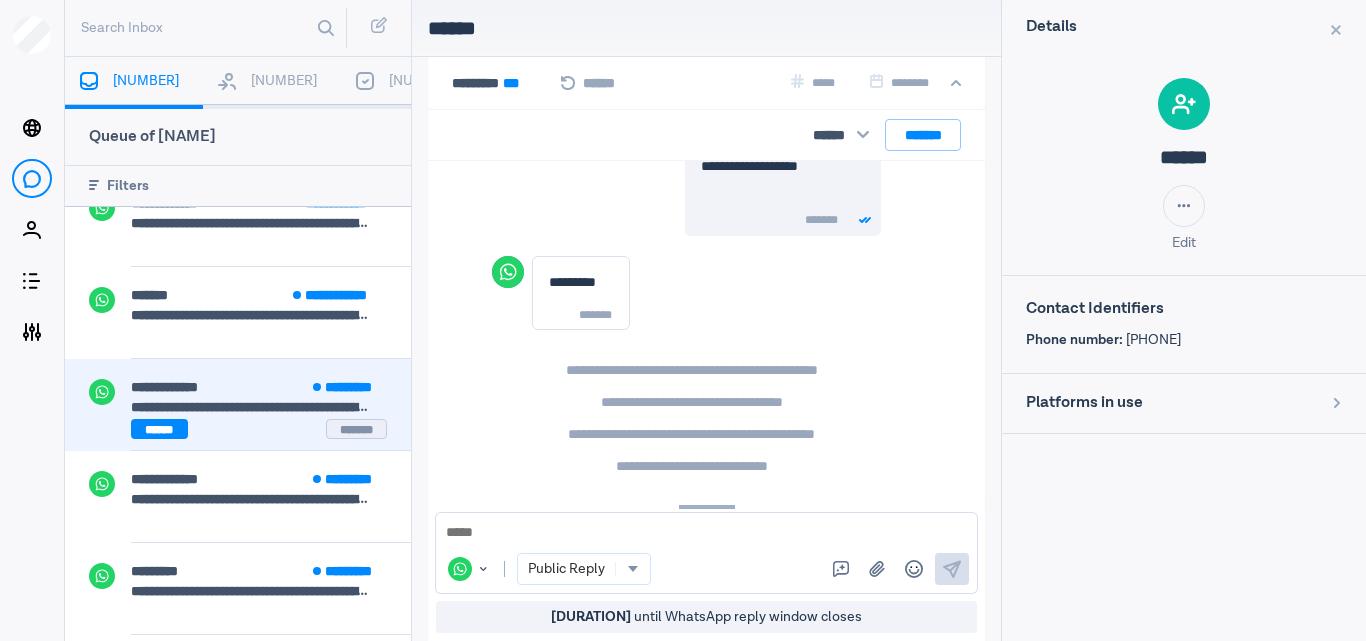 click on "**********" at bounding box center (251, 407) 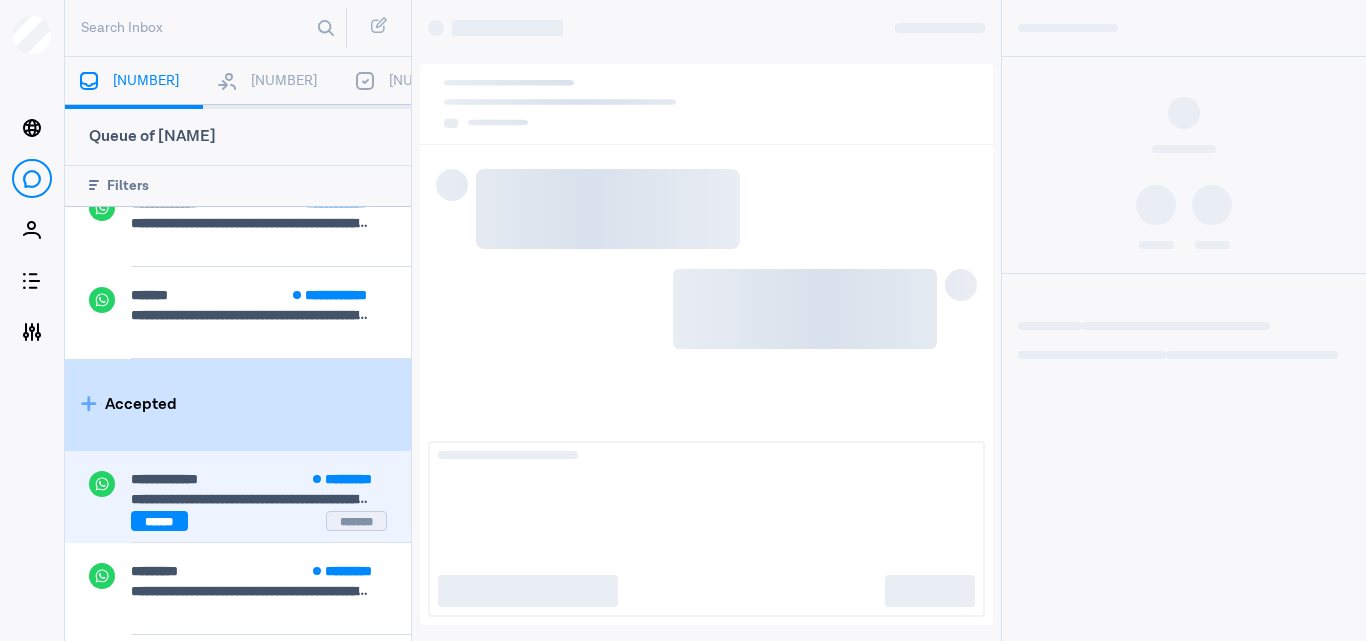 click on "**********" at bounding box center [271, 481] 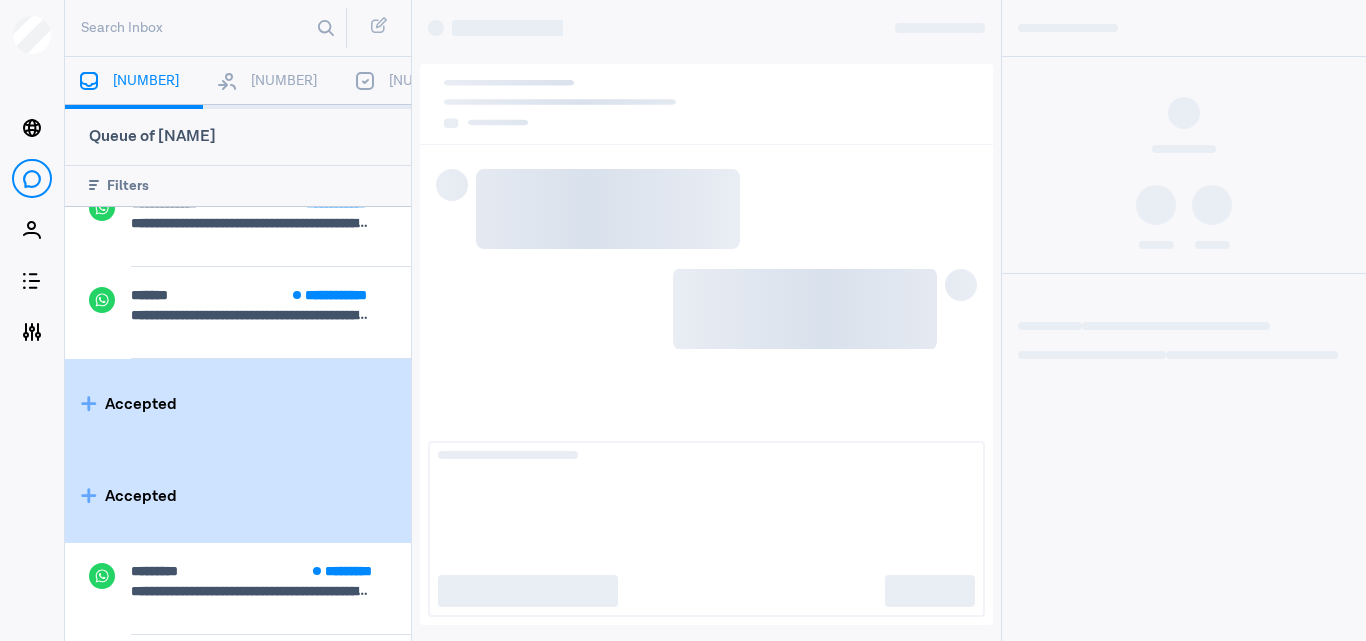 click on "Accepted" at bounding box center (238, 405) 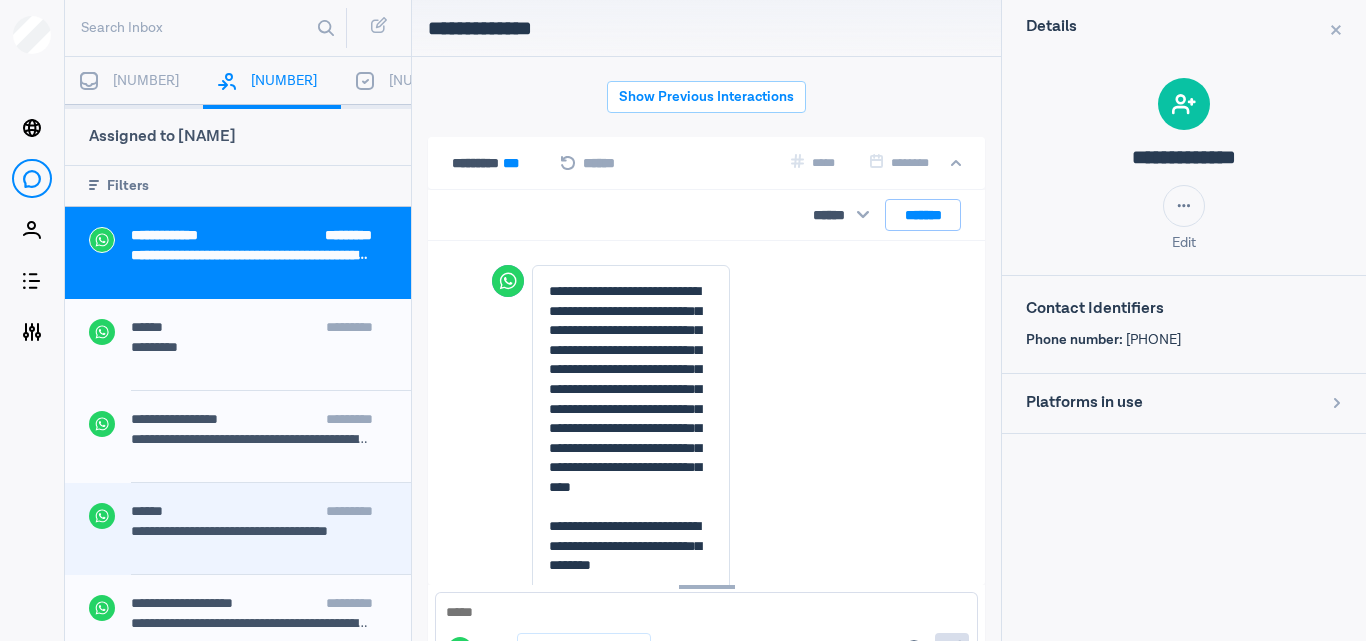 scroll, scrollTop: 1825, scrollLeft: 0, axis: vertical 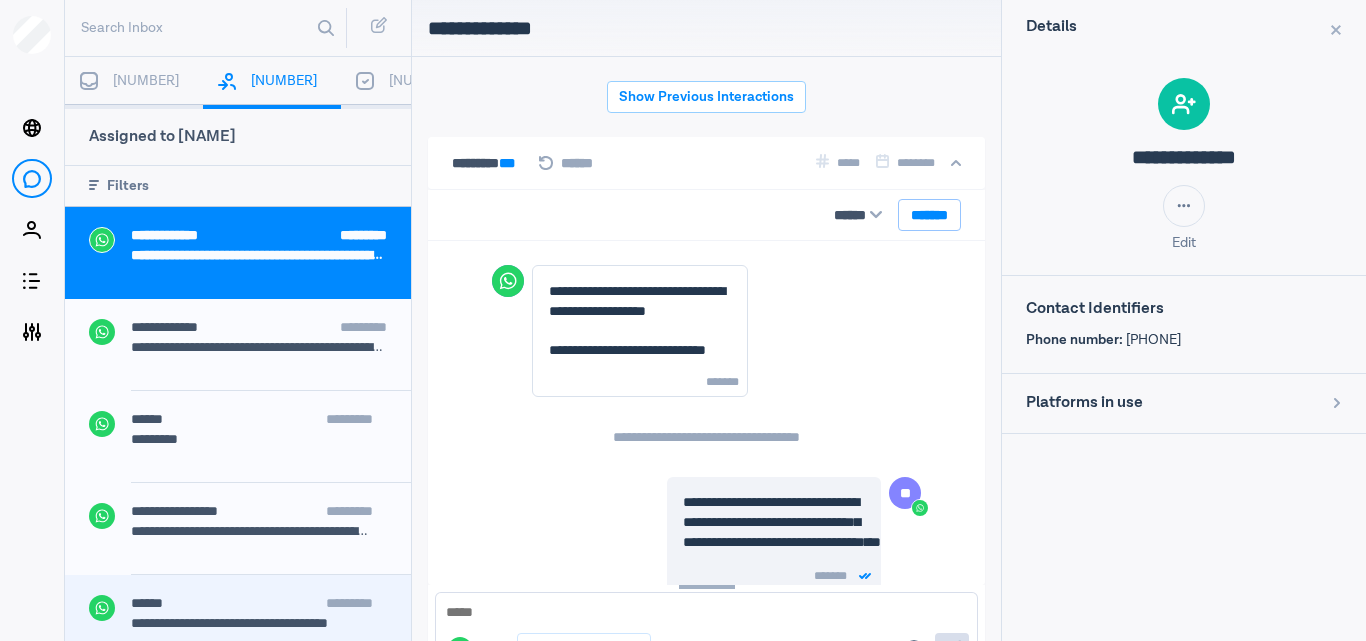 click at bounding box center [259, 553] 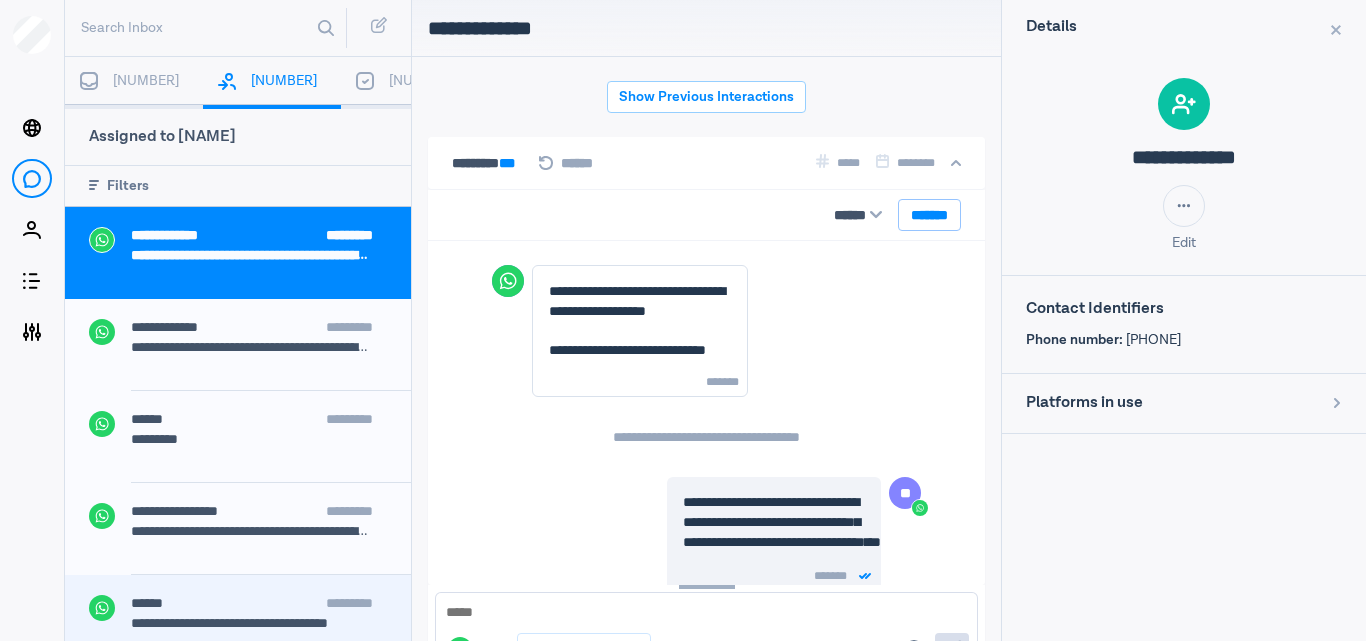 click at bounding box center [259, 553] 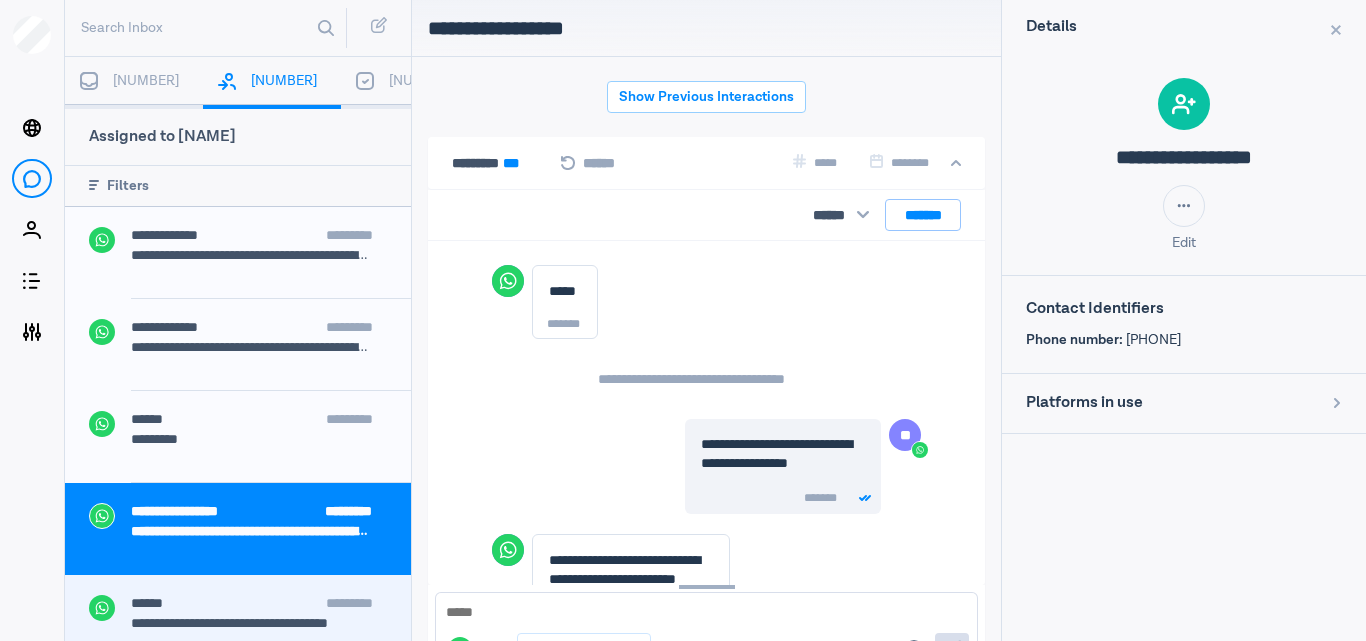 scroll, scrollTop: 80, scrollLeft: 0, axis: vertical 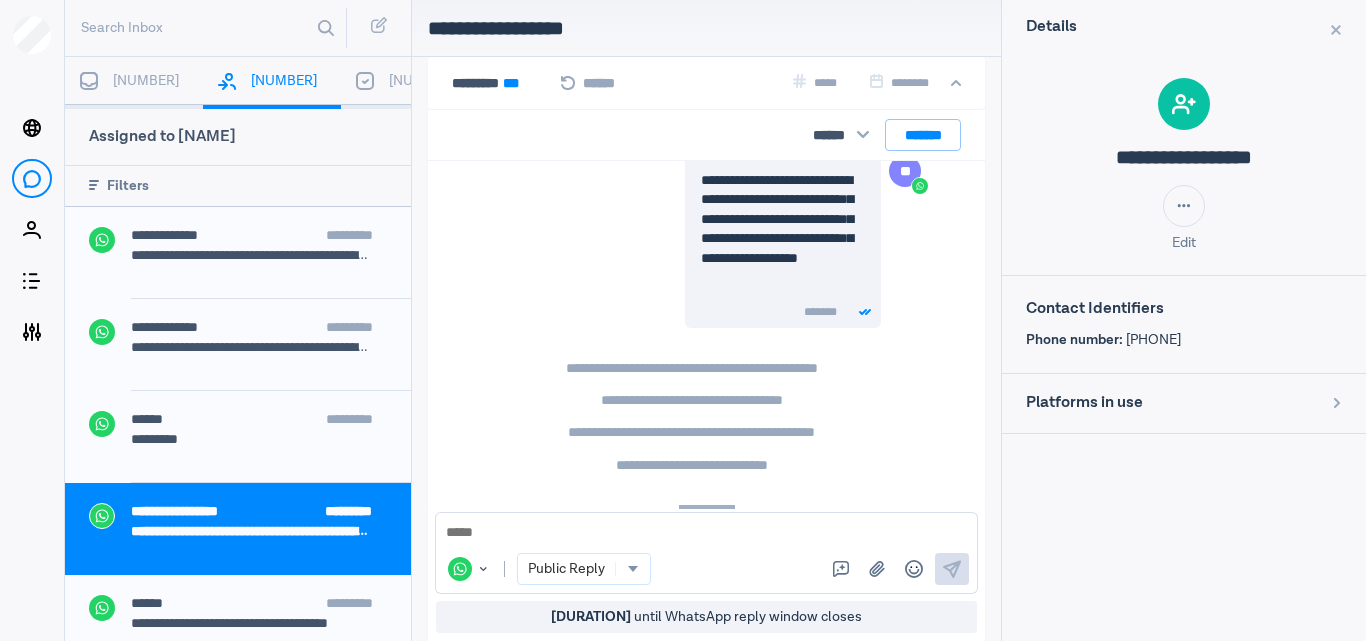 click on "[NUMBER]" at bounding box center (134, 83) 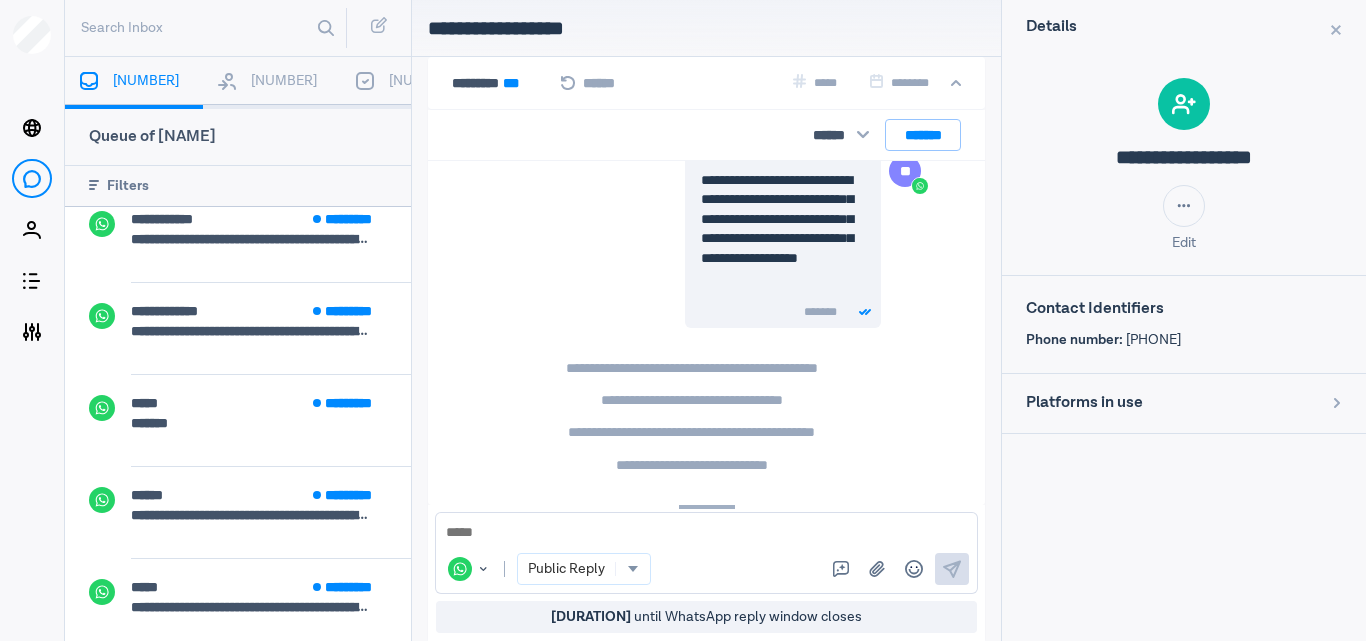 scroll, scrollTop: 759, scrollLeft: 0, axis: vertical 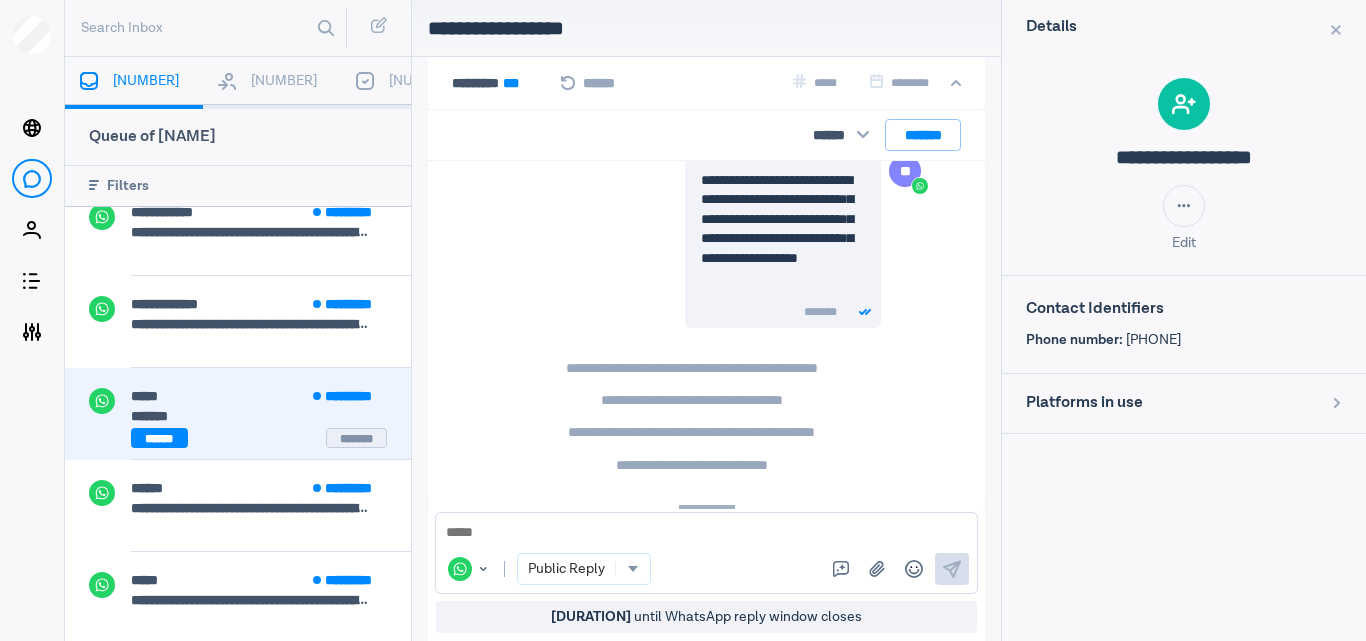click at bounding box center [271, 459] 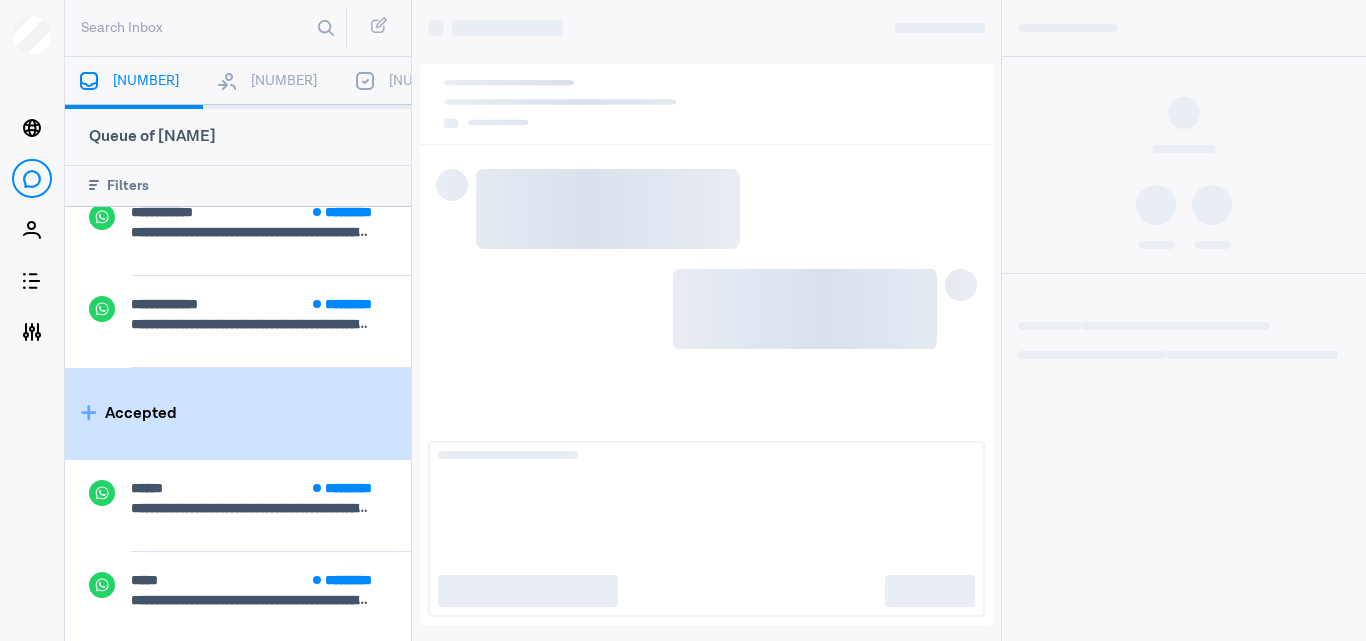 click on "Accepted" at bounding box center [238, 414] 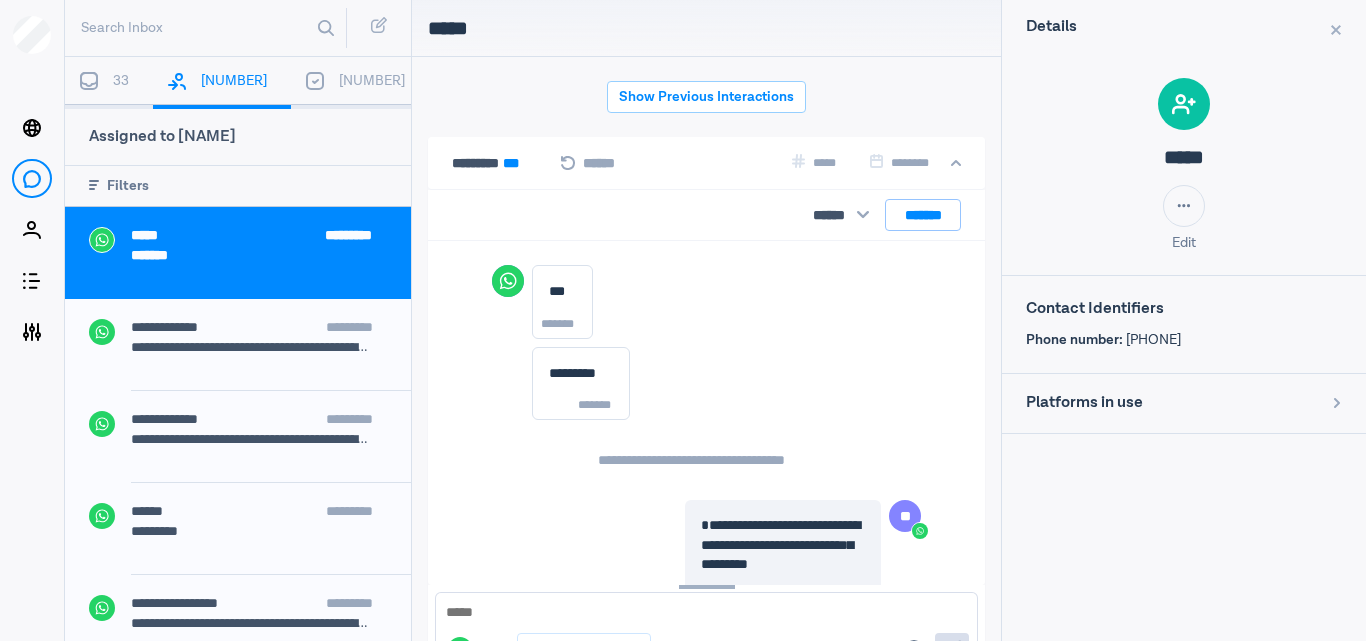 click on "**********" at bounding box center [238, 345] 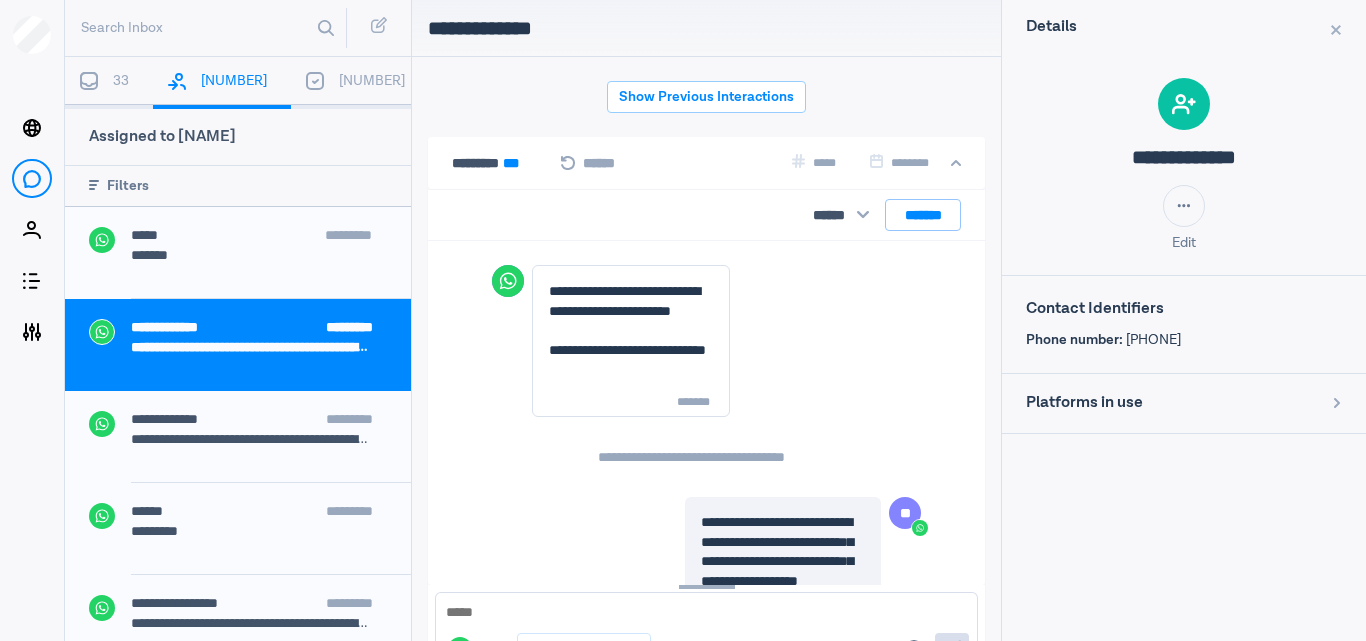 scroll, scrollTop: 80, scrollLeft: 0, axis: vertical 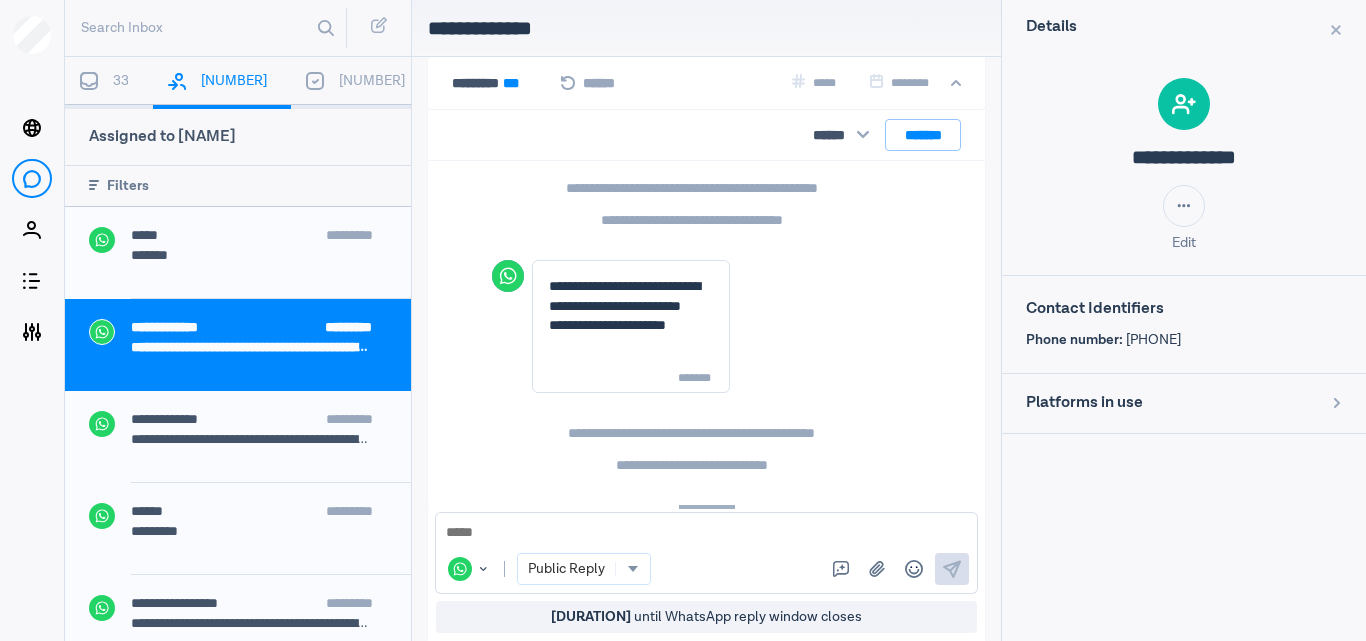 click on "33" at bounding box center [109, 83] 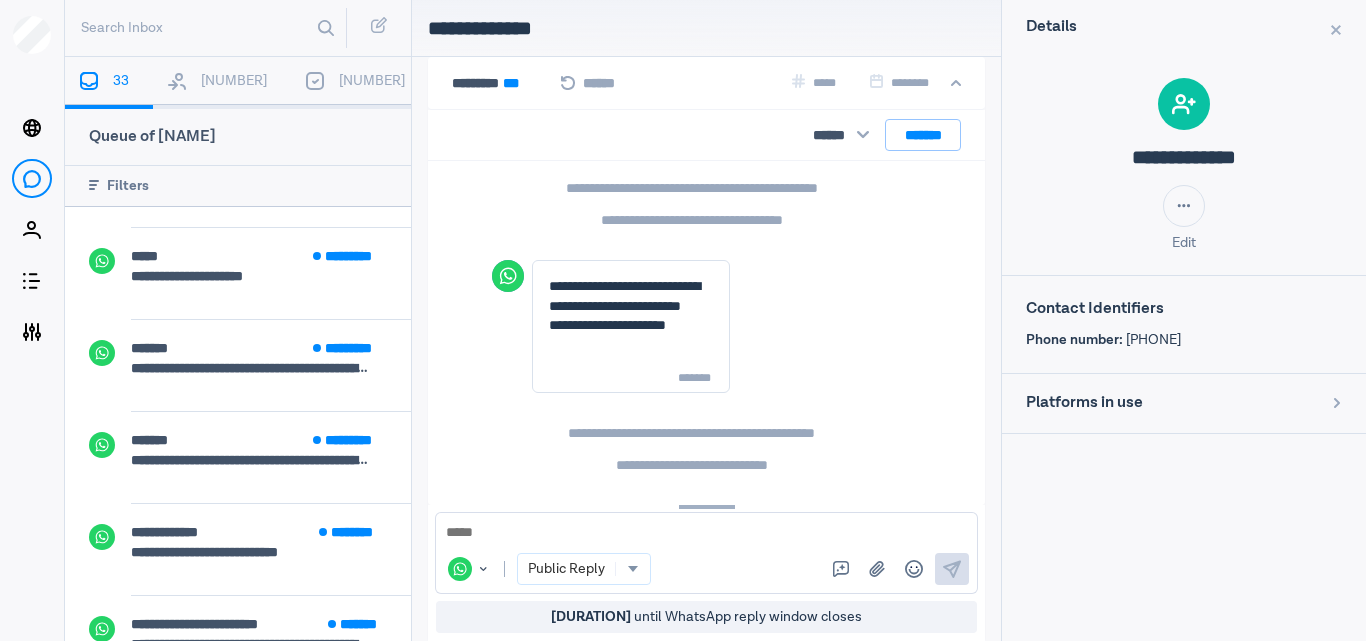scroll, scrollTop: 1620, scrollLeft: 0, axis: vertical 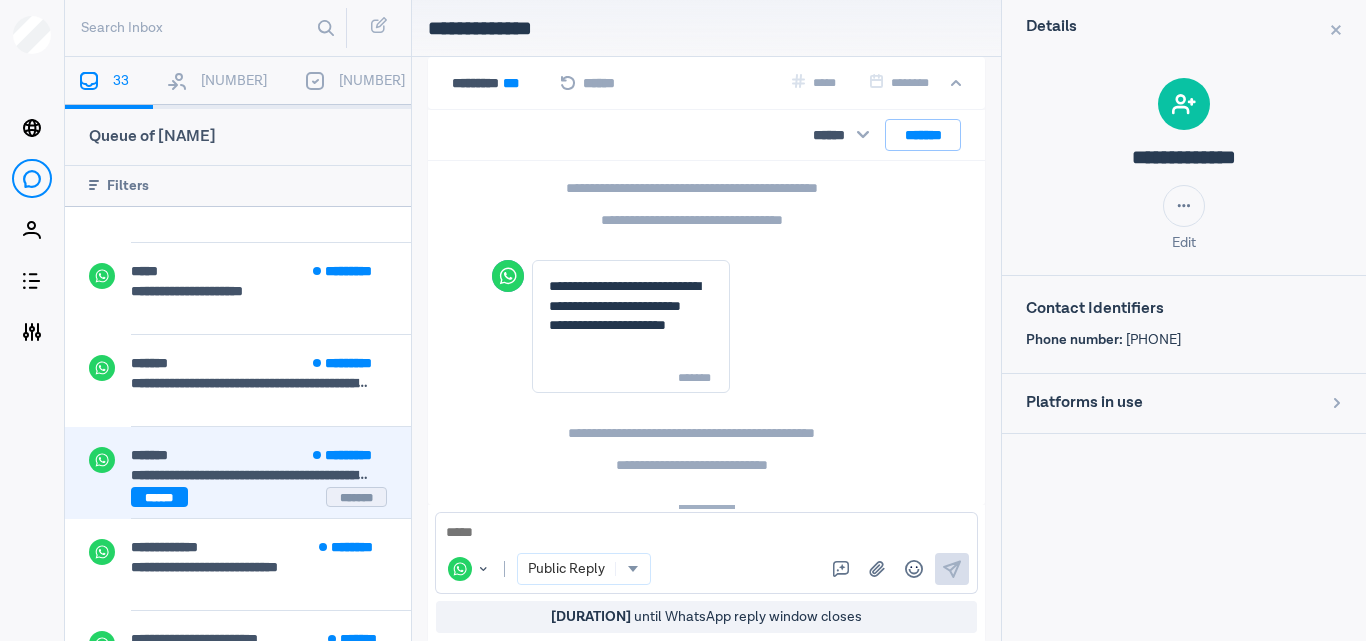 click on "[ADDRESS]" at bounding box center (251, 475) 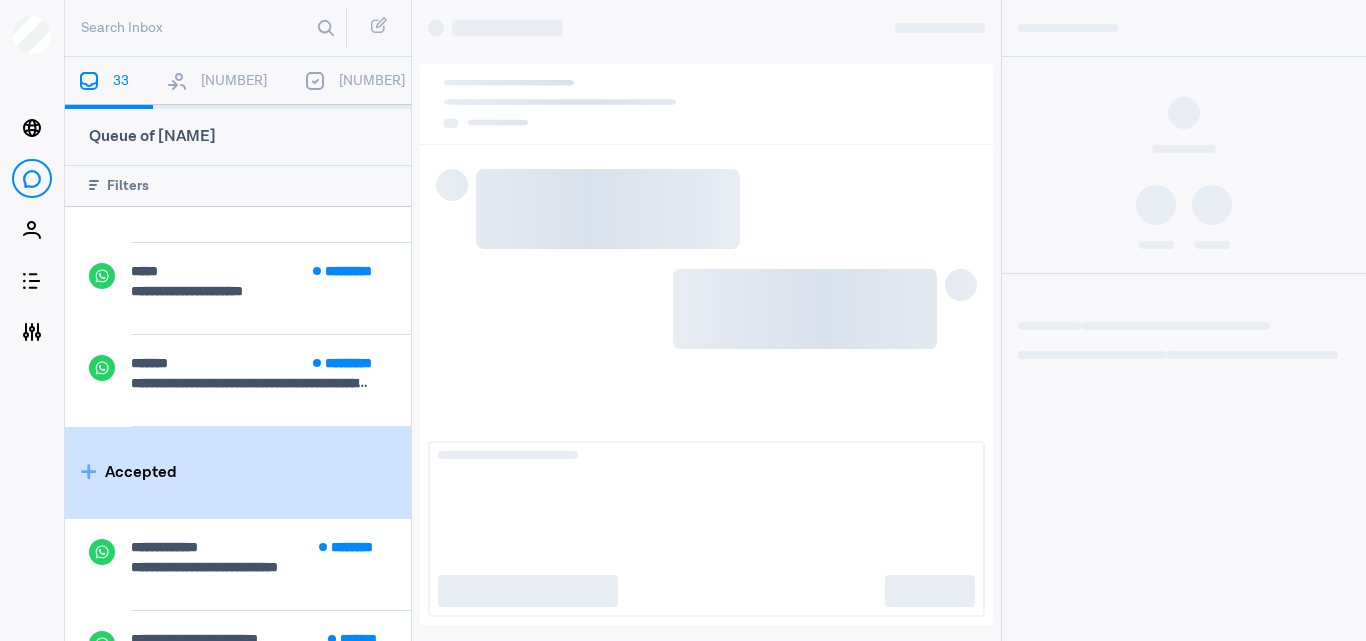 click on "Accepted" at bounding box center (238, 473) 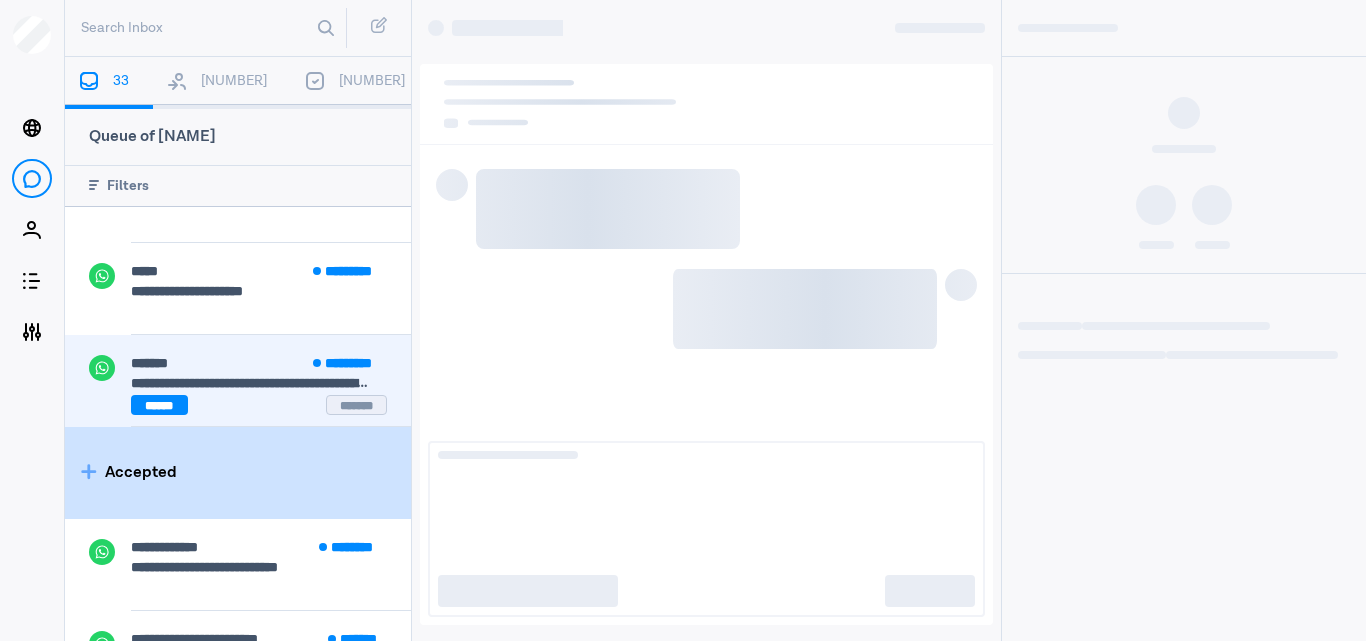 click on "**********" at bounding box center (251, 383) 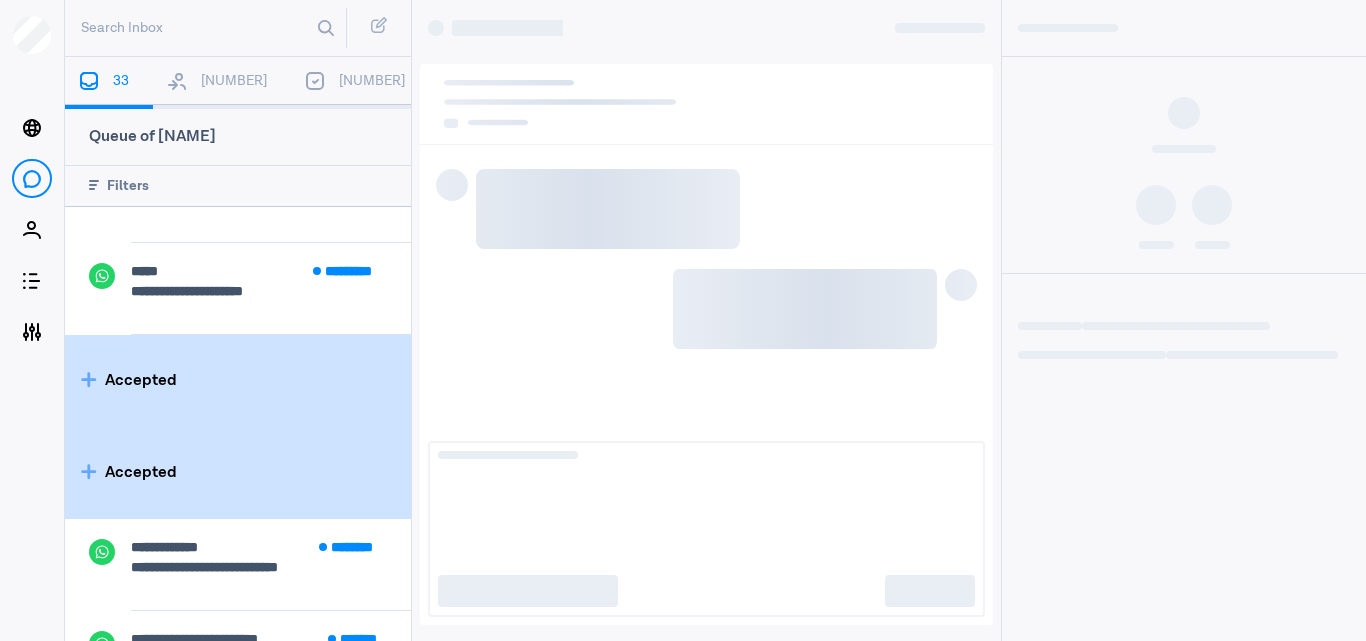 click on "Accepted" at bounding box center [238, 381] 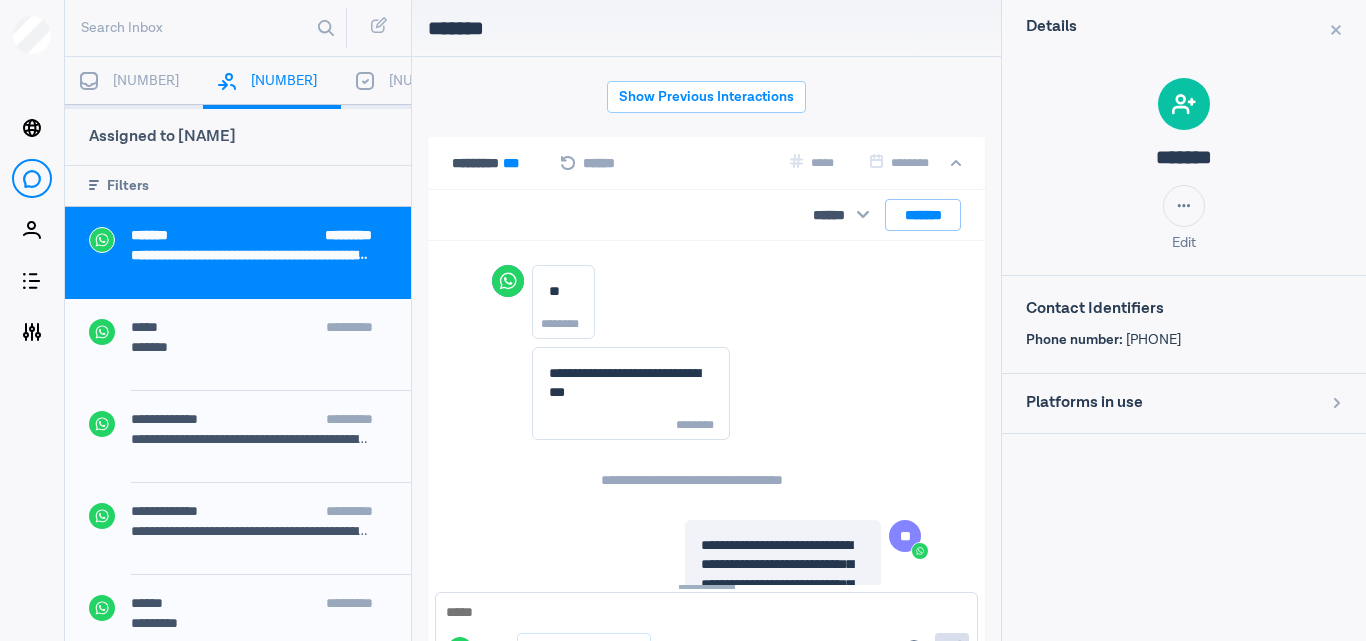 scroll, scrollTop: 564, scrollLeft: 0, axis: vertical 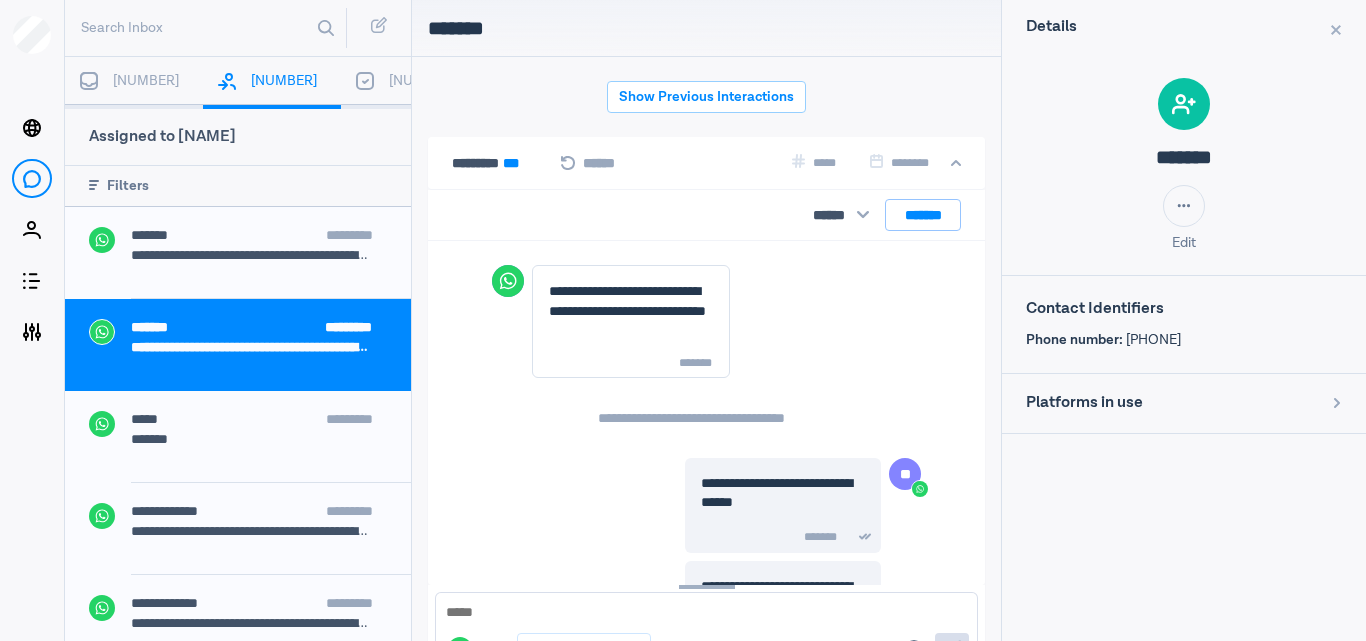 click on "**********" at bounding box center (238, 345) 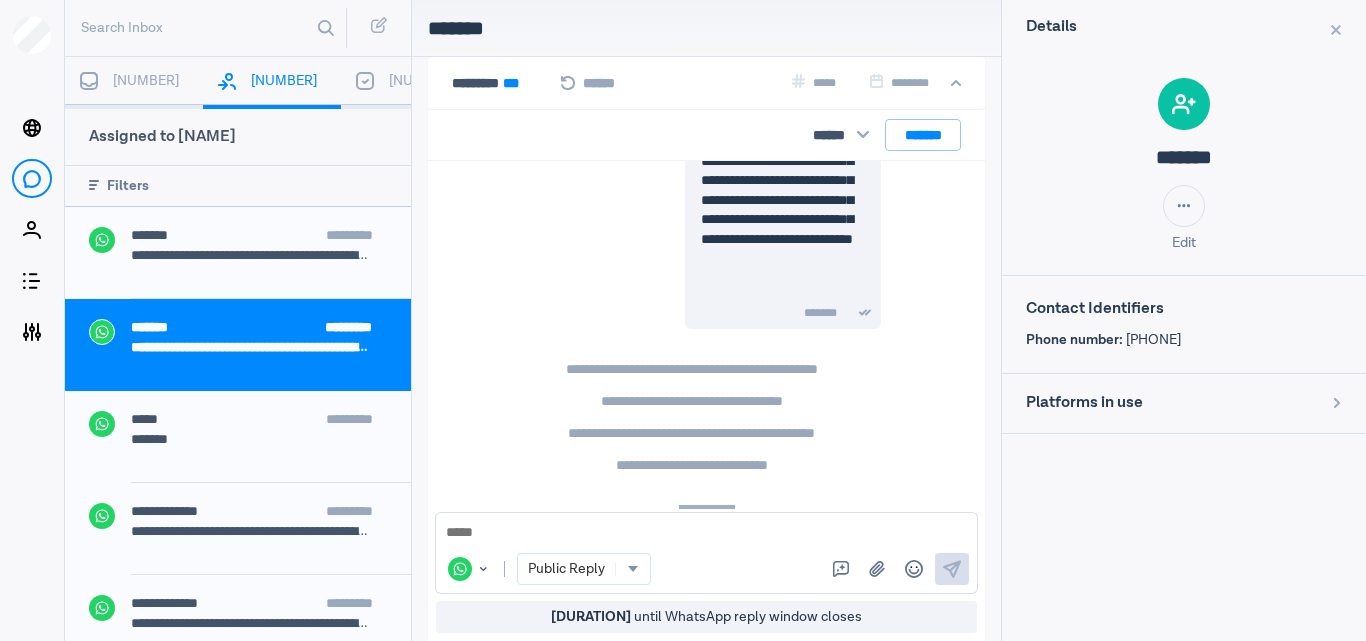 click on "[NUMBER]" at bounding box center [134, 83] 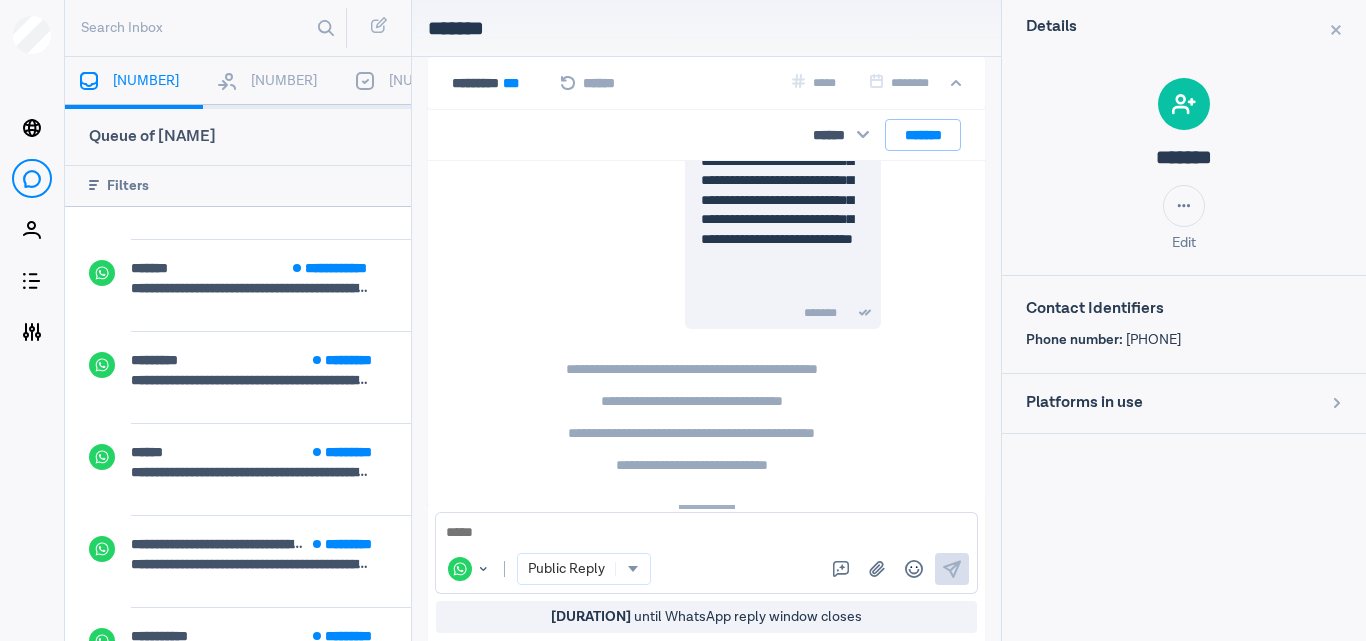 scroll, scrollTop: 250, scrollLeft: 0, axis: vertical 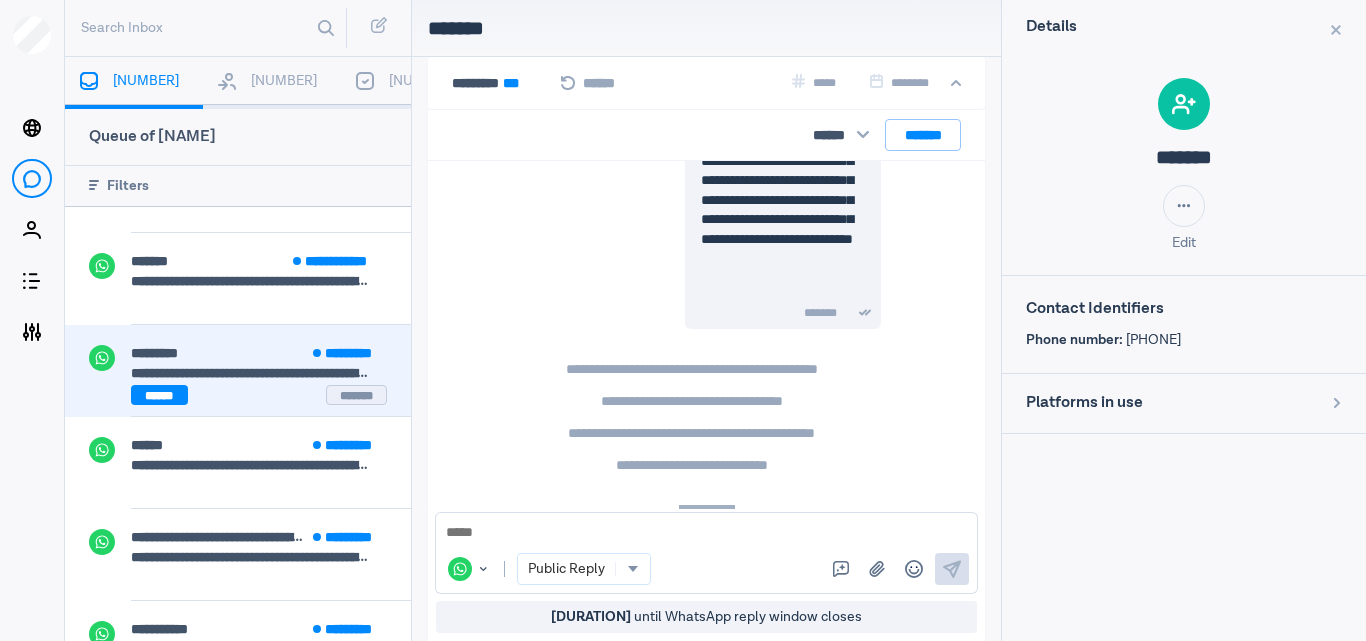 click on "****** *******" at bounding box center [259, 395] 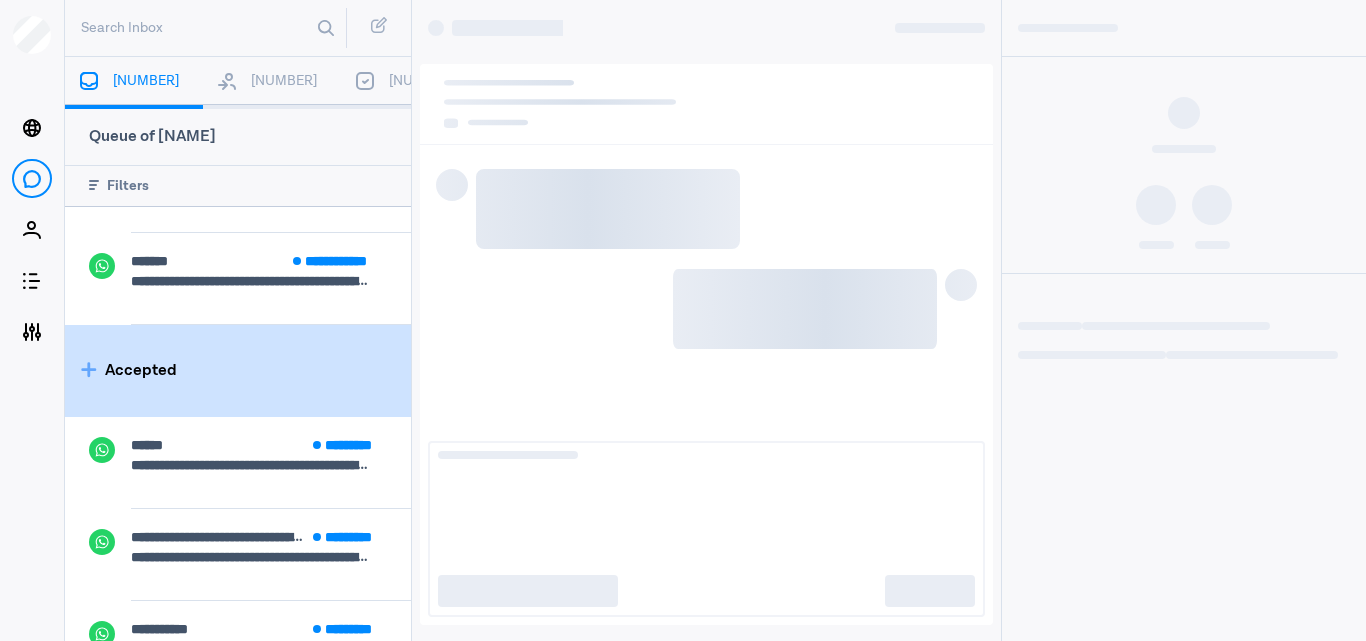 click on "Accepted" at bounding box center (238, 371) 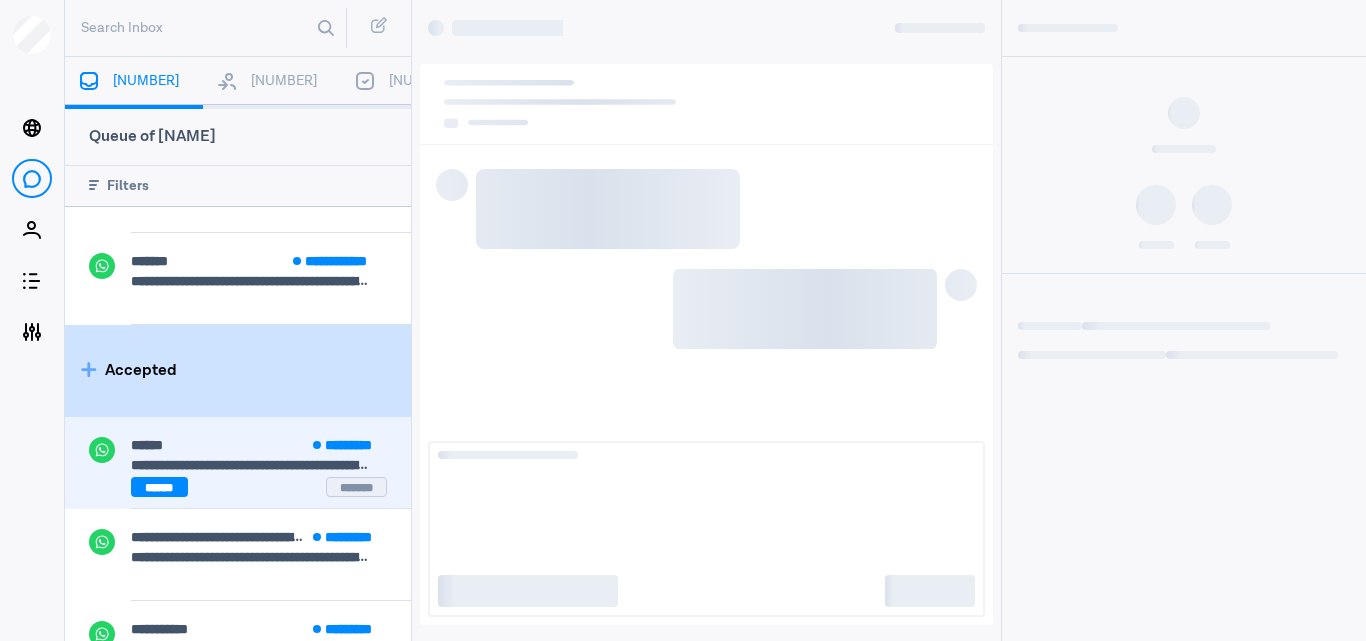 click on "****** *********" at bounding box center [271, 447] 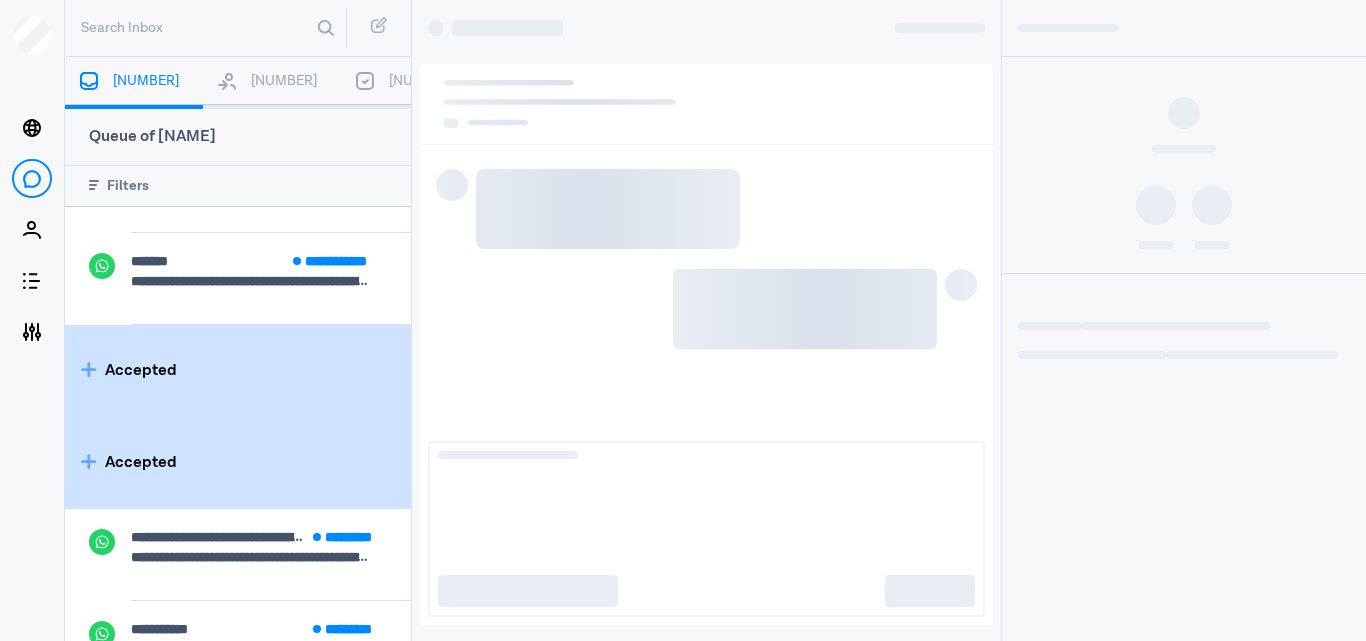 click on "Accepted" at bounding box center [238, 371] 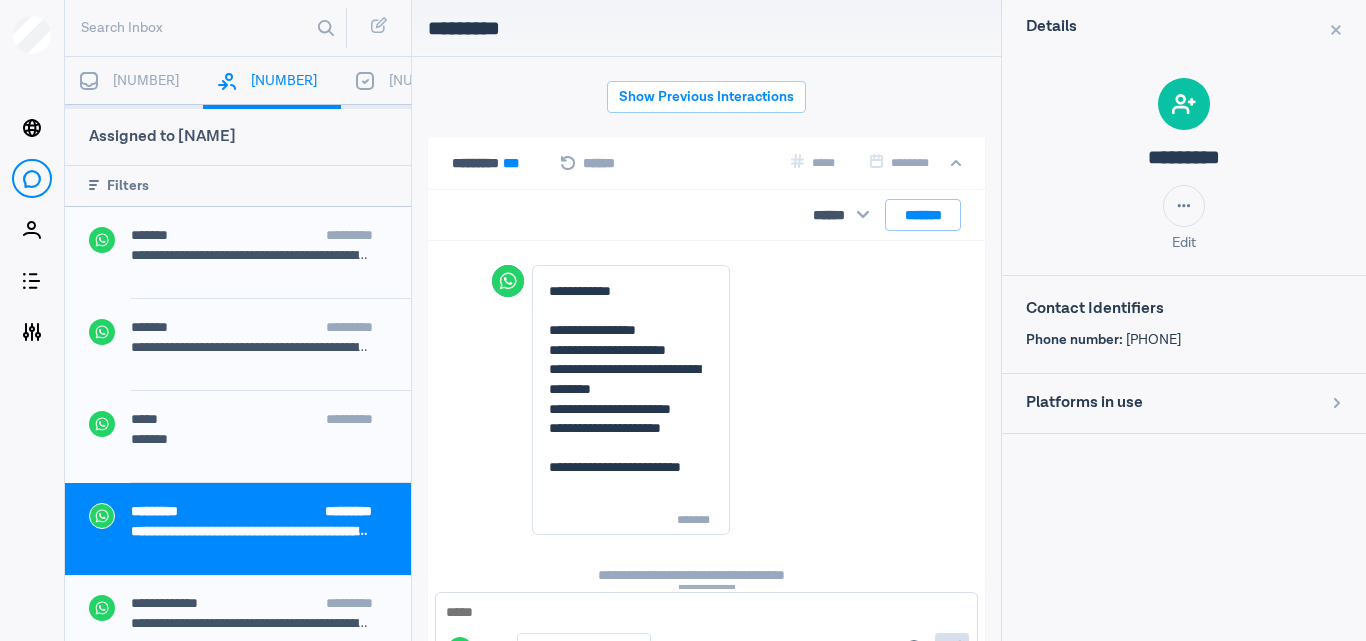 scroll, scrollTop: 694, scrollLeft: 0, axis: vertical 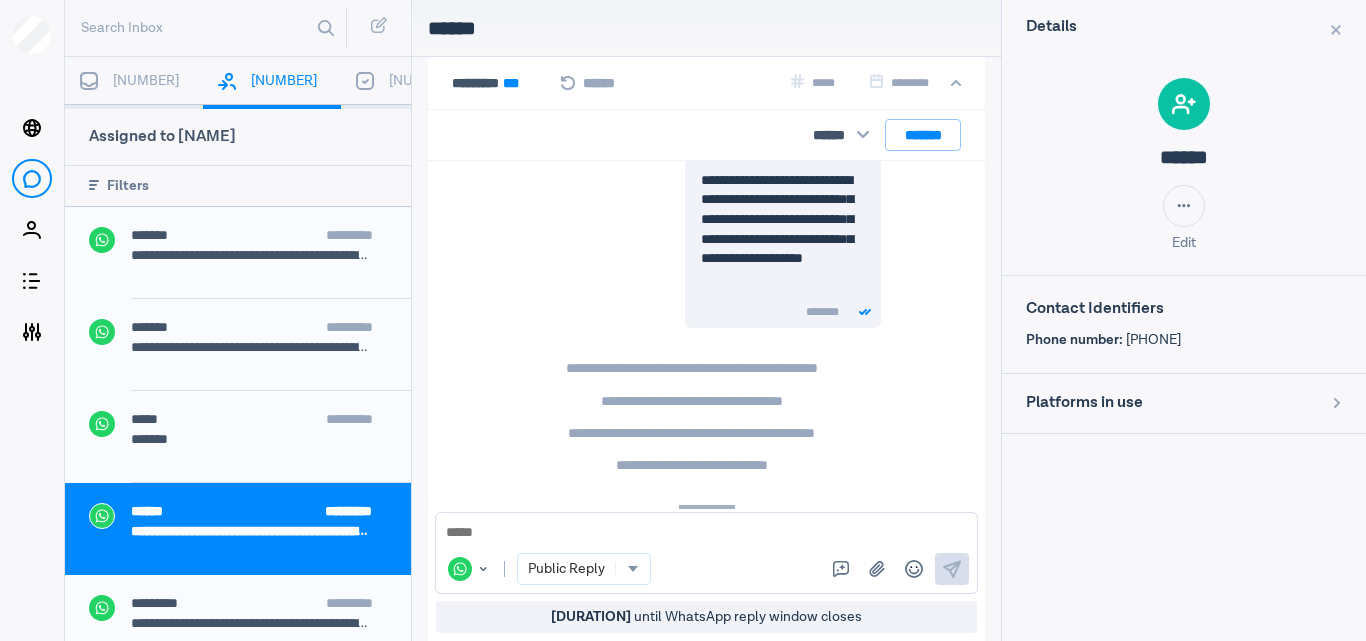 click on "[NUMBER]" at bounding box center [134, 83] 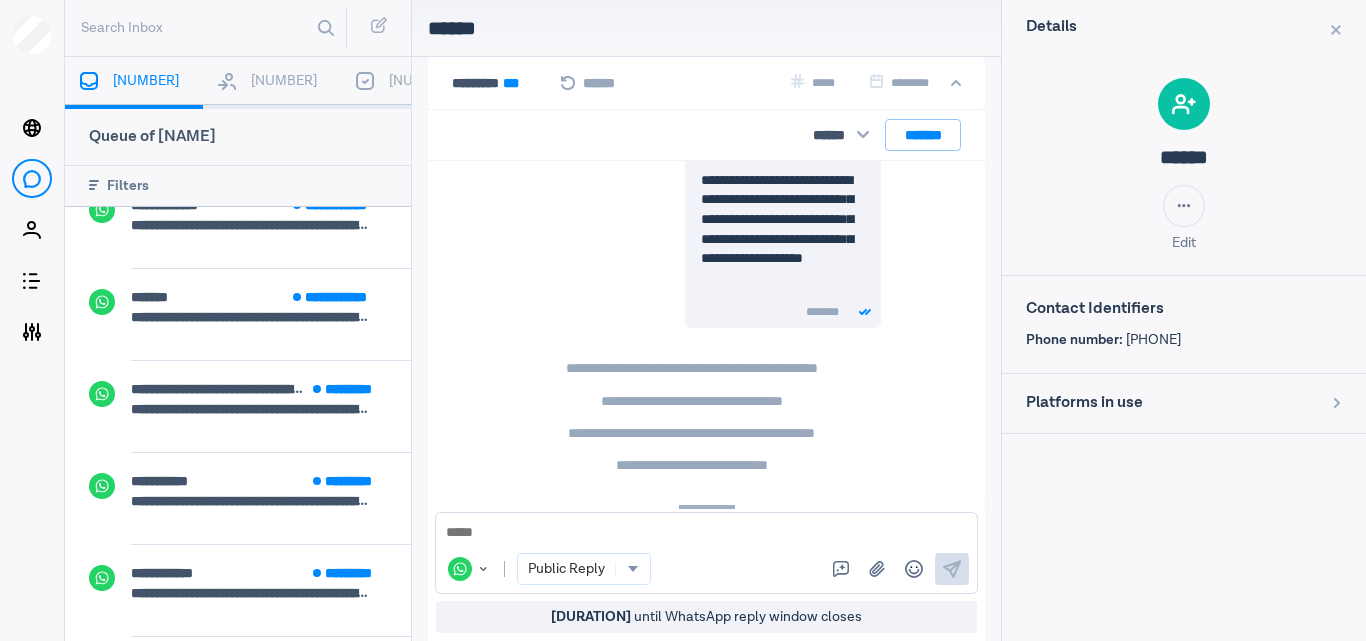 scroll, scrollTop: 207, scrollLeft: 0, axis: vertical 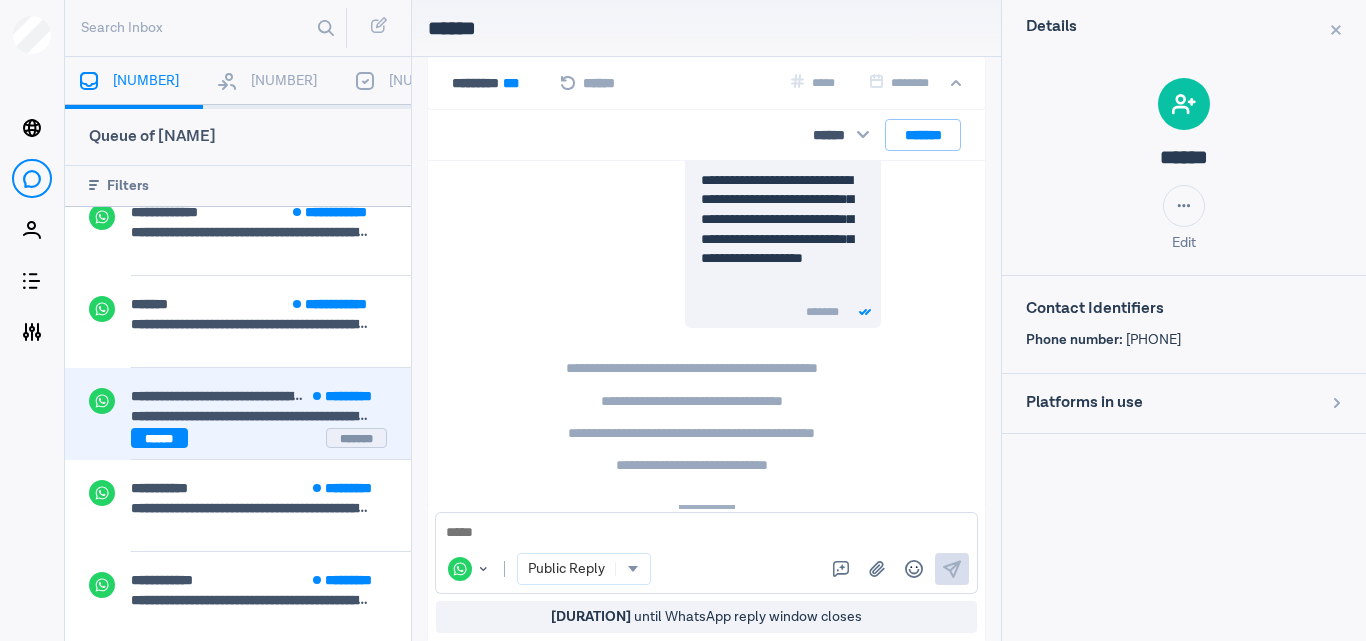 click on "****** *******" at bounding box center [259, 438] 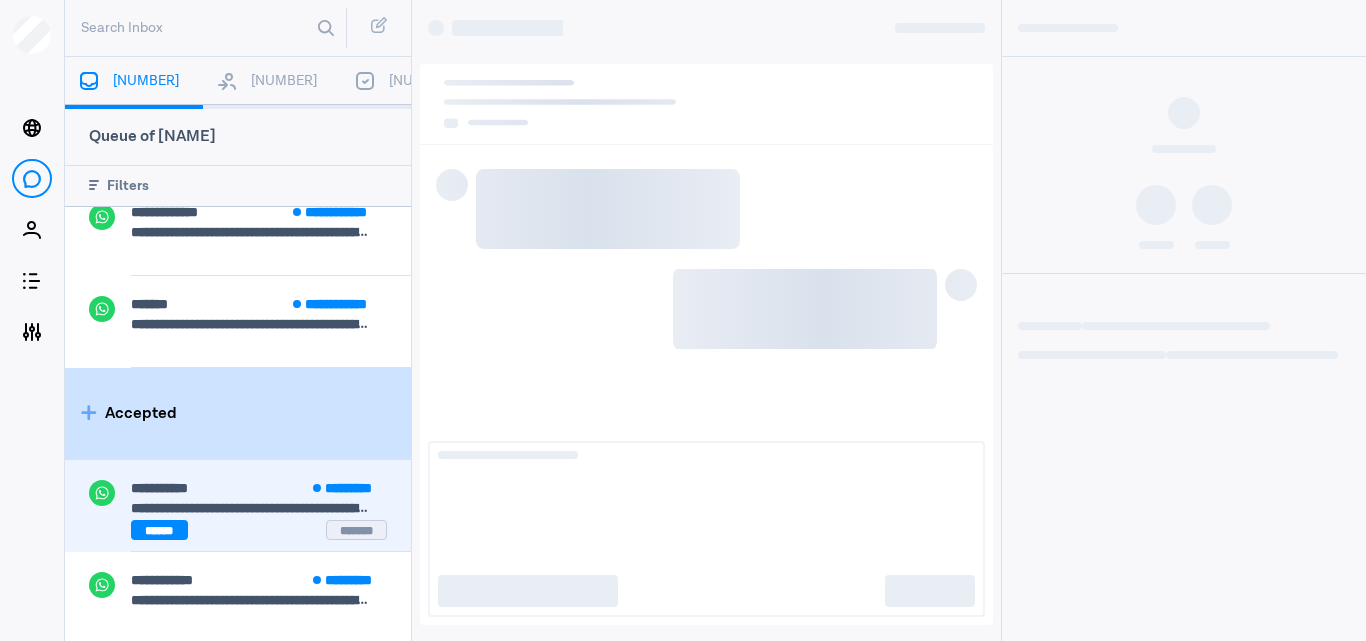 click on "****** *******" at bounding box center (259, 530) 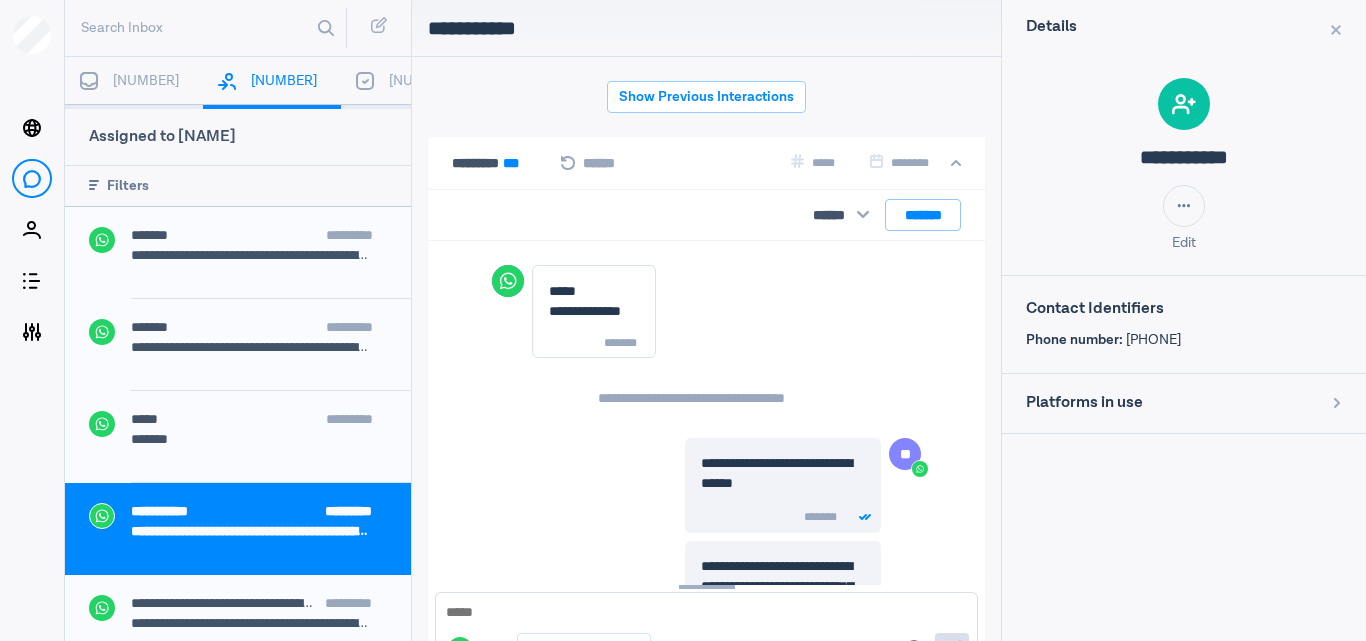 click on "**********" at bounding box center [271, 539] 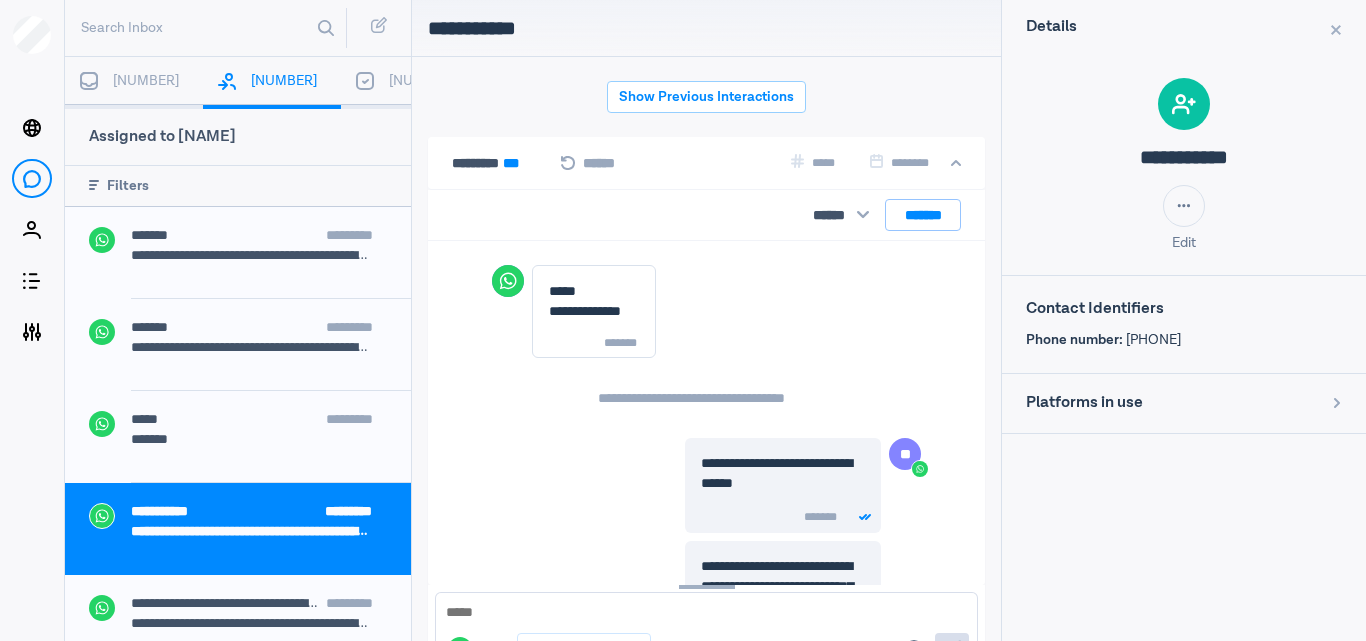 scroll, scrollTop: 80, scrollLeft: 0, axis: vertical 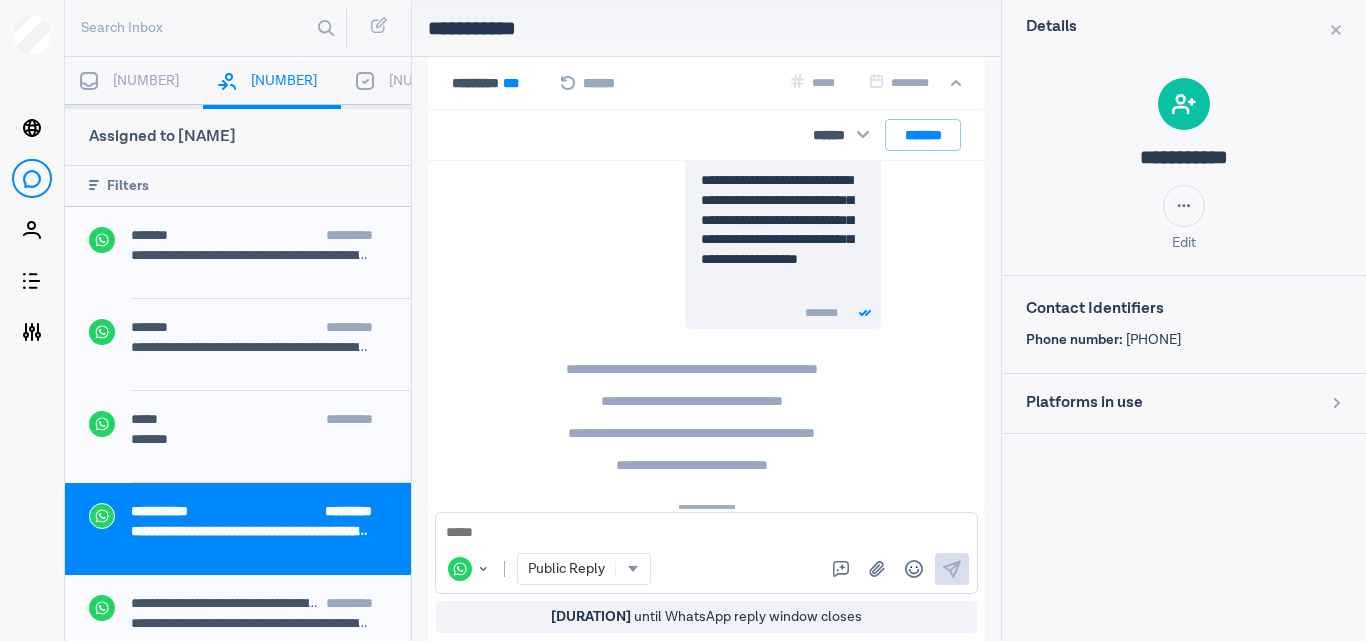 click on "**********" at bounding box center (271, 539) 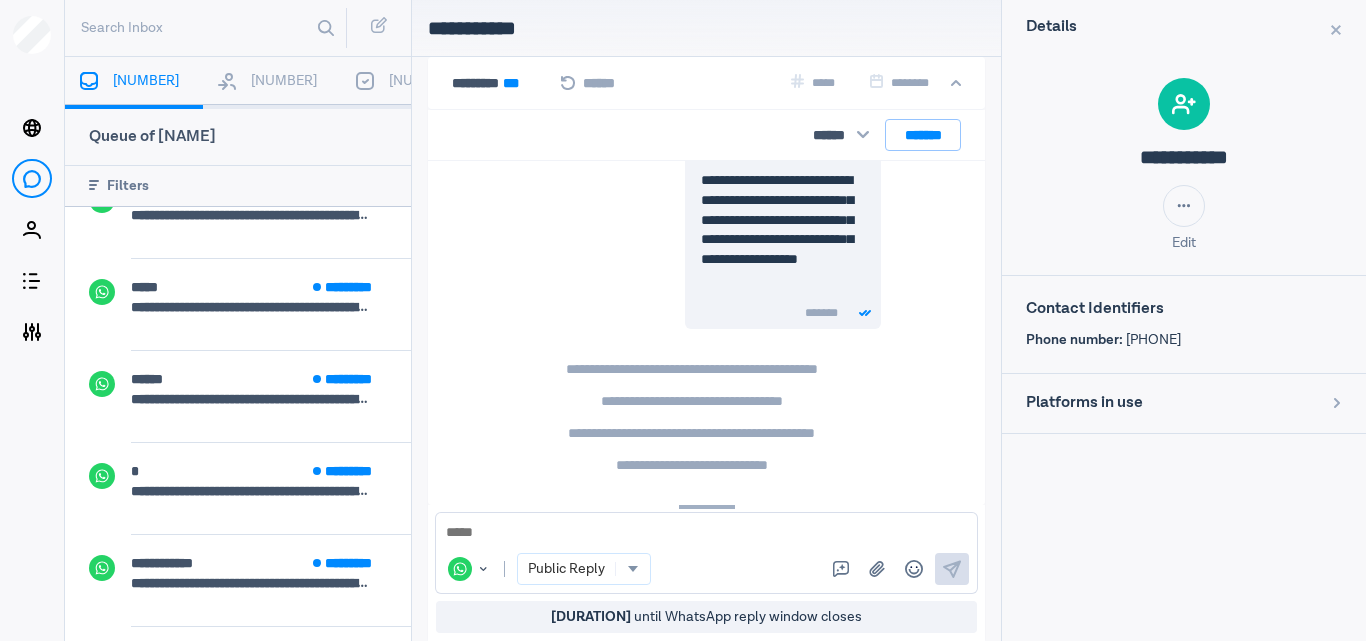 scroll, scrollTop: 629, scrollLeft: 0, axis: vertical 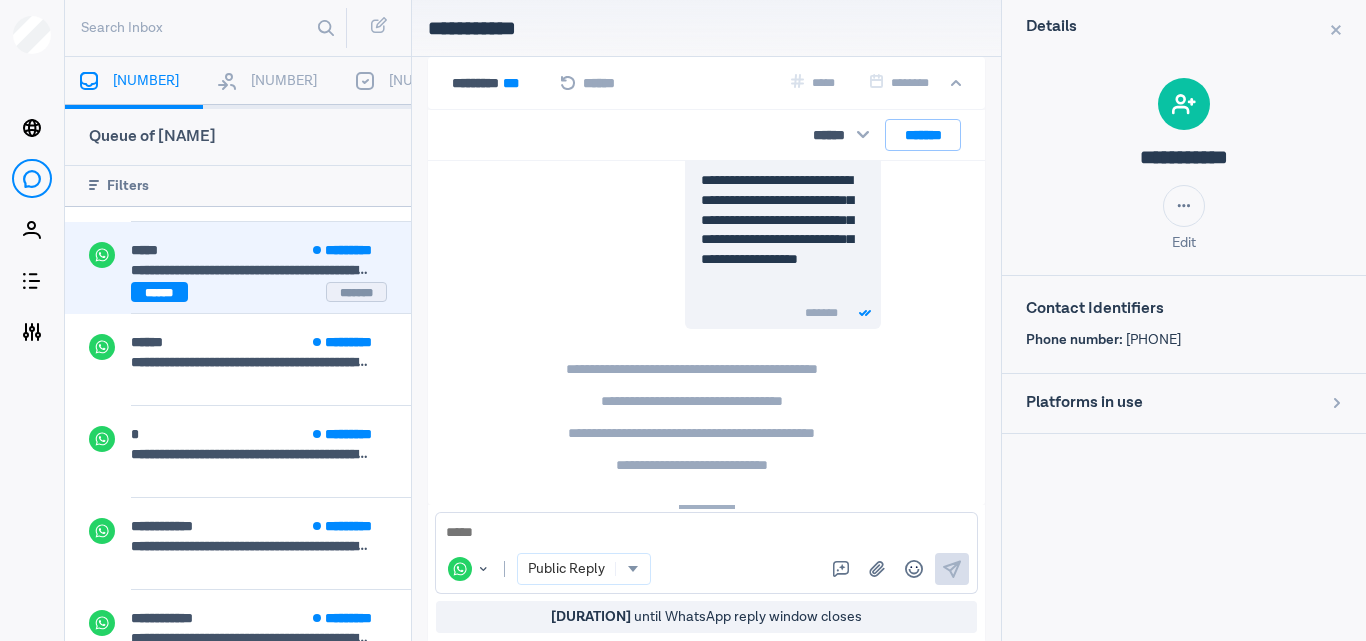 click on "****** *******" at bounding box center (259, 292) 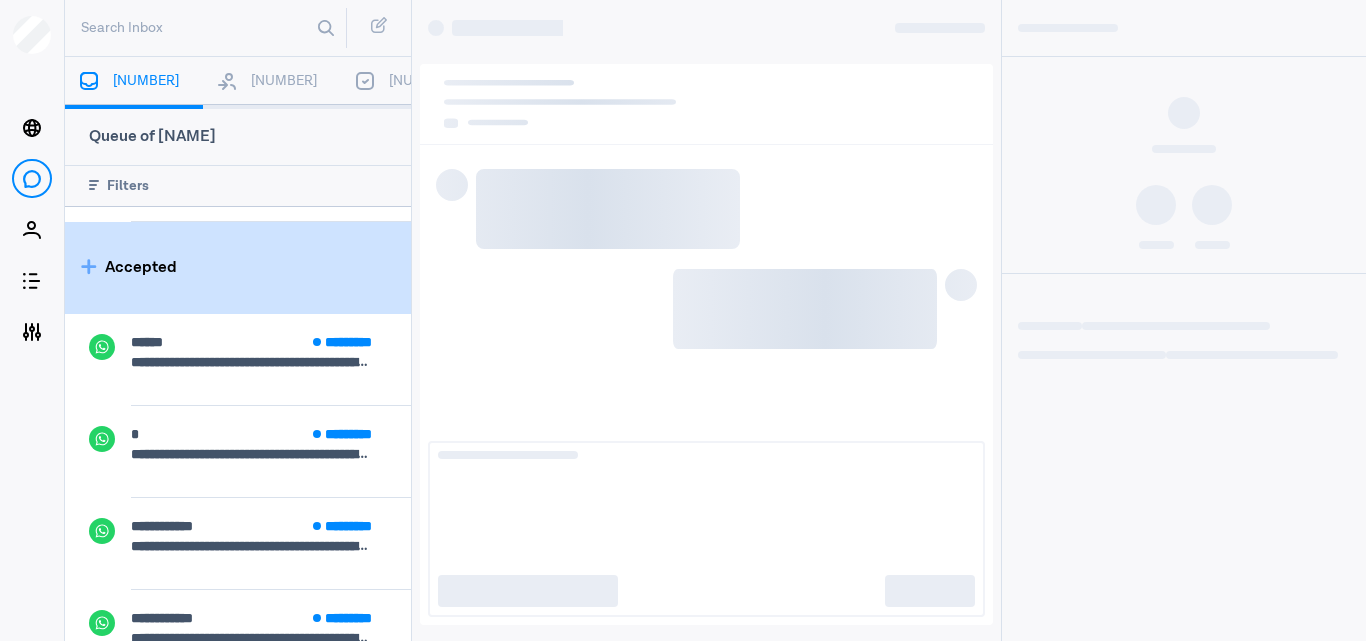 click on "Accepted" at bounding box center [238, 268] 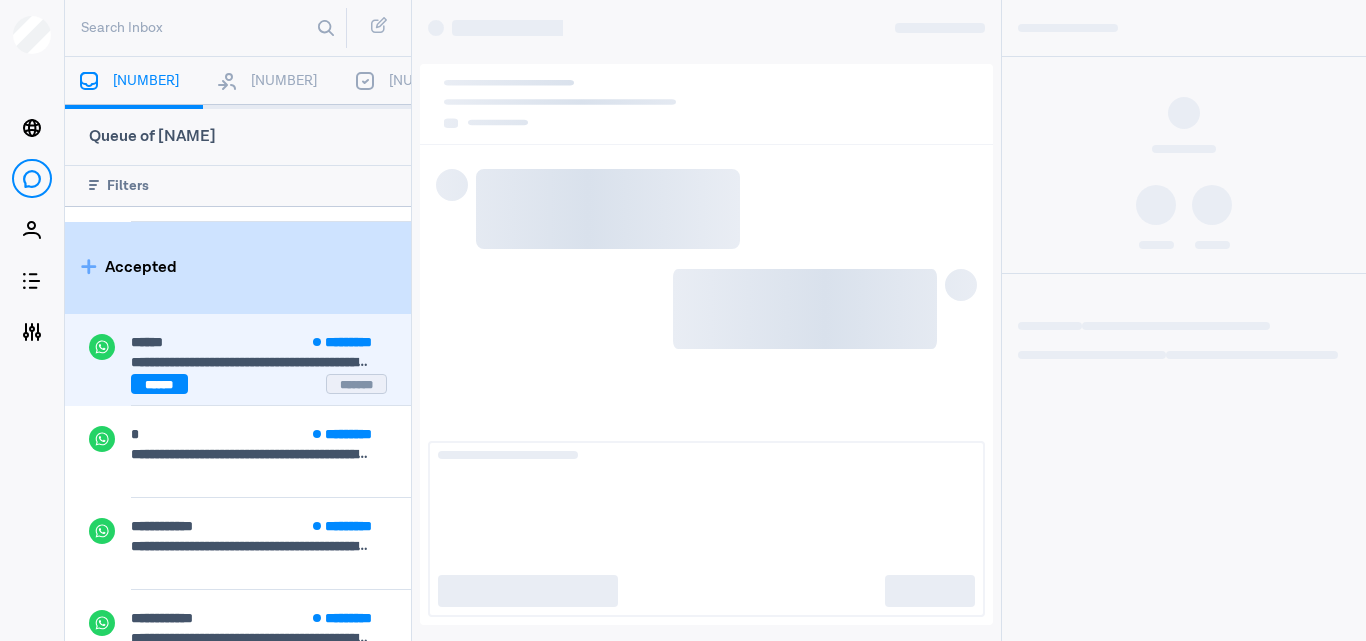 click on "****** *******" at bounding box center [259, 384] 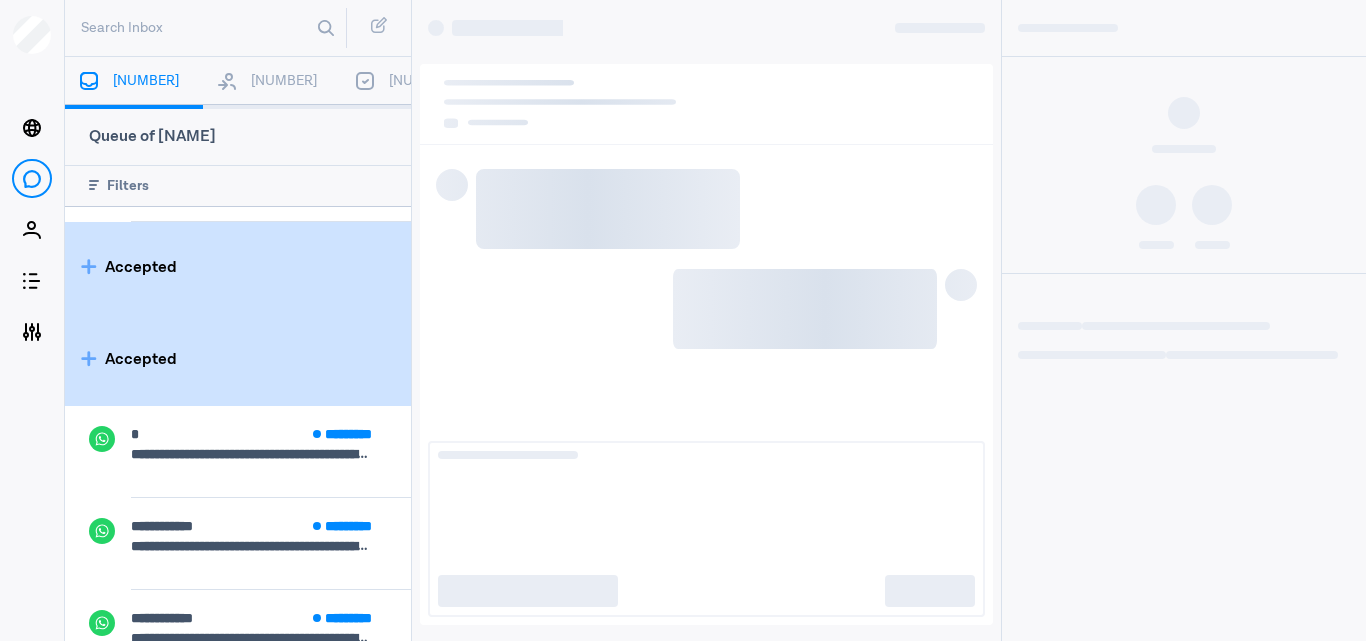 click on "**********" at bounding box center (238, 820) 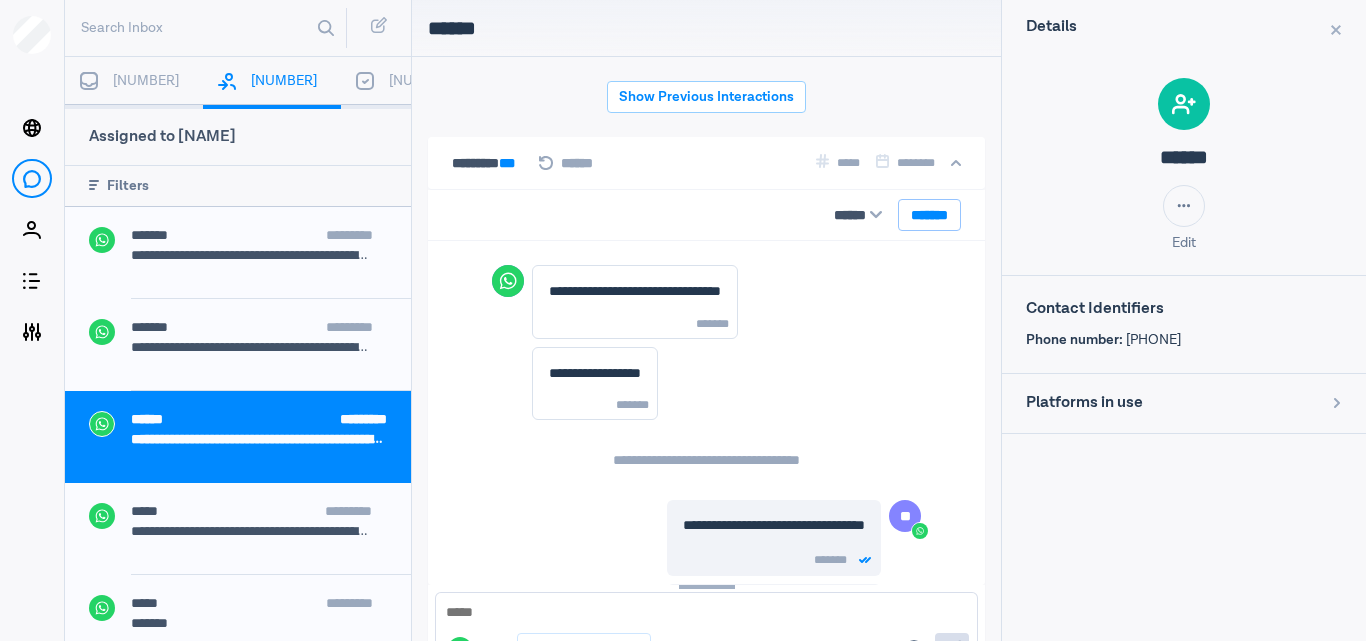 click on "**********" at bounding box center [271, 447] 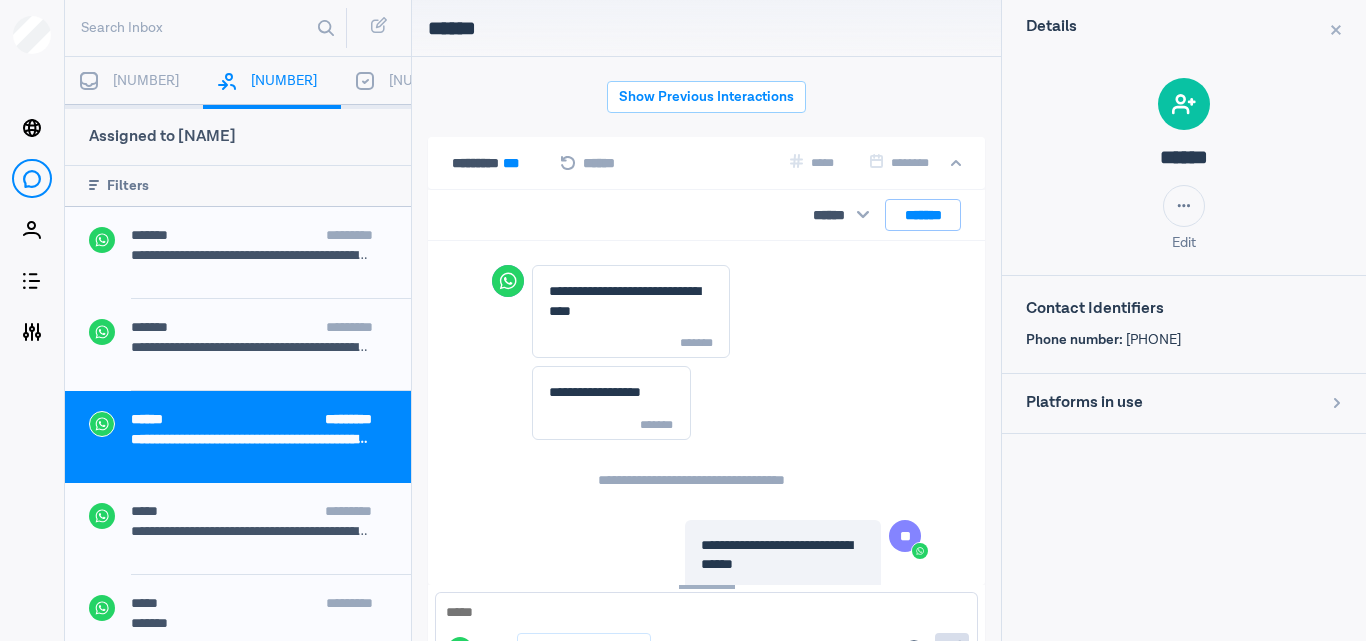 scroll, scrollTop: 80, scrollLeft: 0, axis: vertical 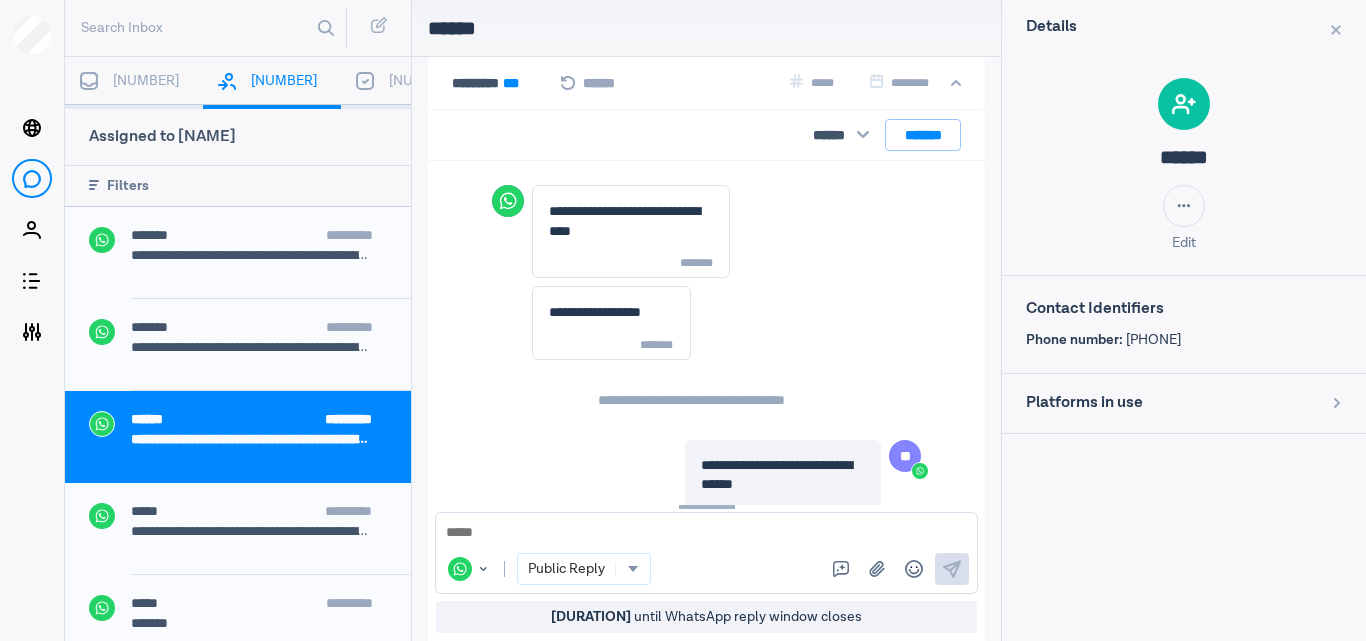 click on "**********" at bounding box center (271, 447) 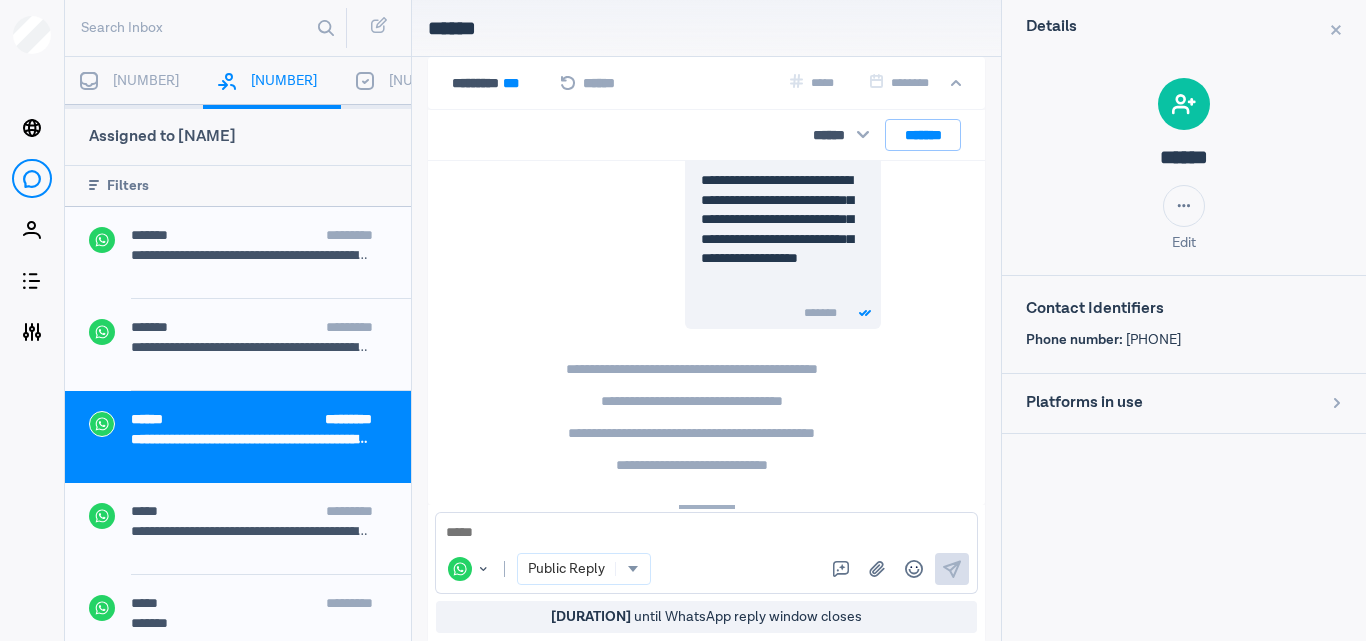 click on "[NUMBER]" at bounding box center (134, 83) 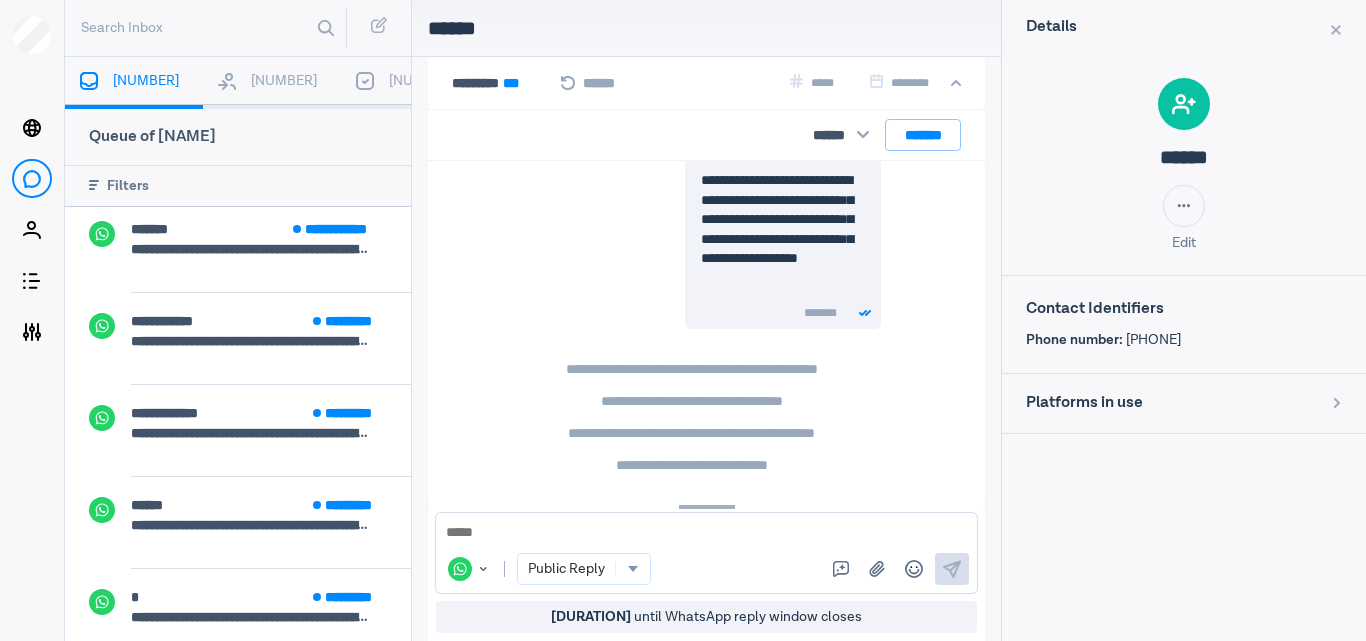 scroll, scrollTop: 340, scrollLeft: 0, axis: vertical 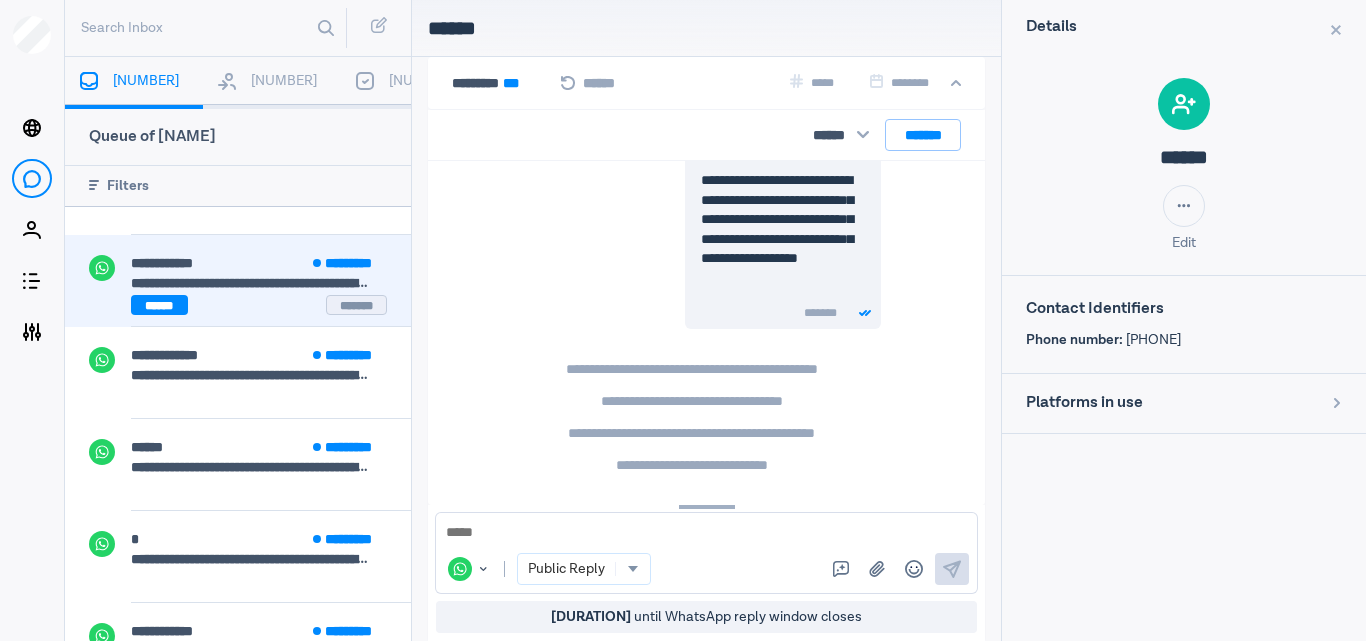 click on "****** *******" at bounding box center [259, 305] 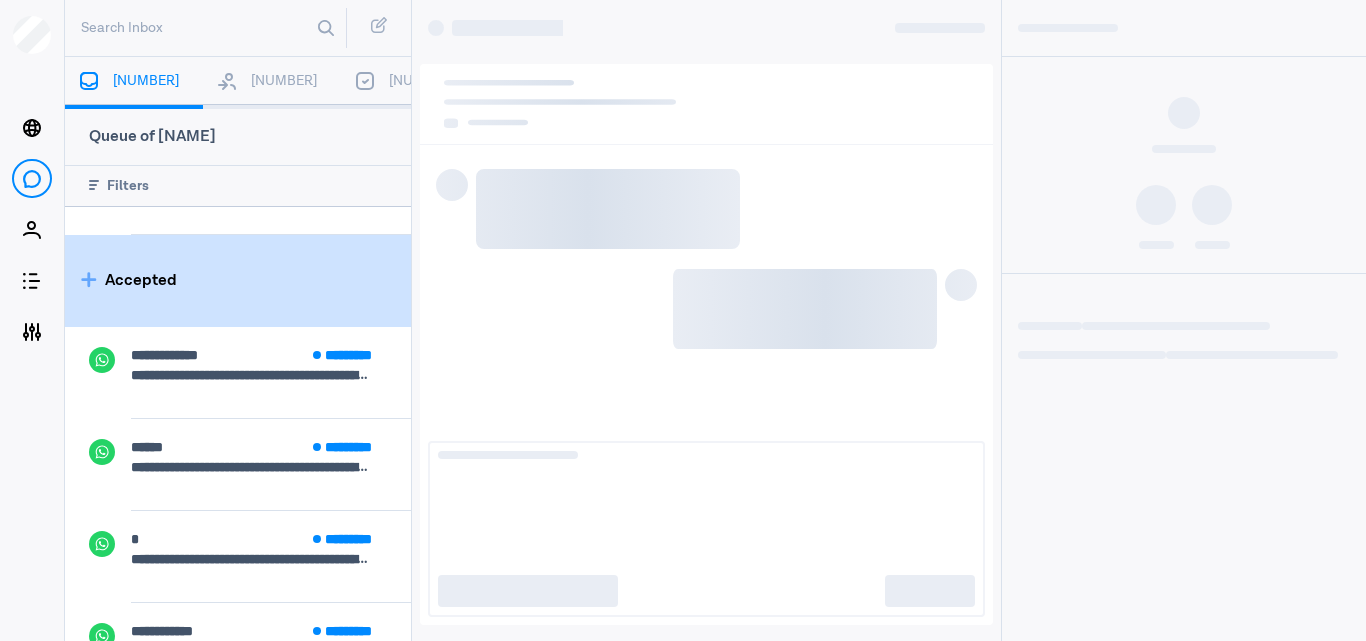 click on "Accepted" at bounding box center (238, 281) 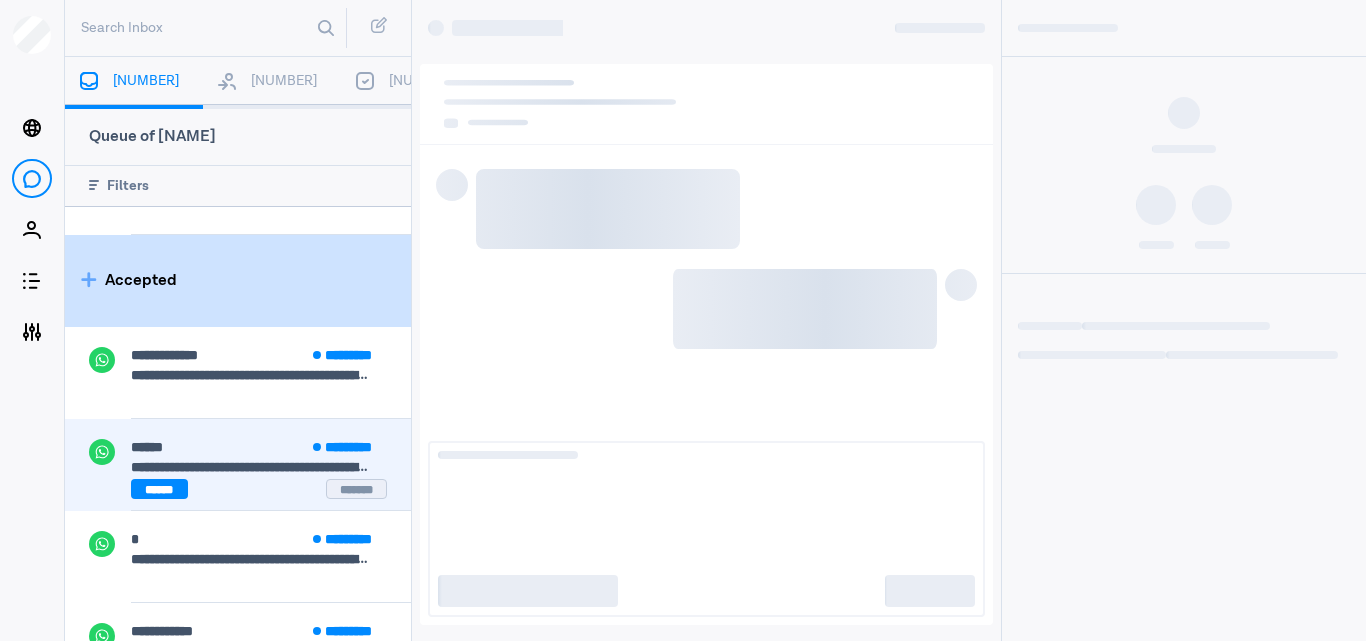 click on "******" at bounding box center [147, 447] 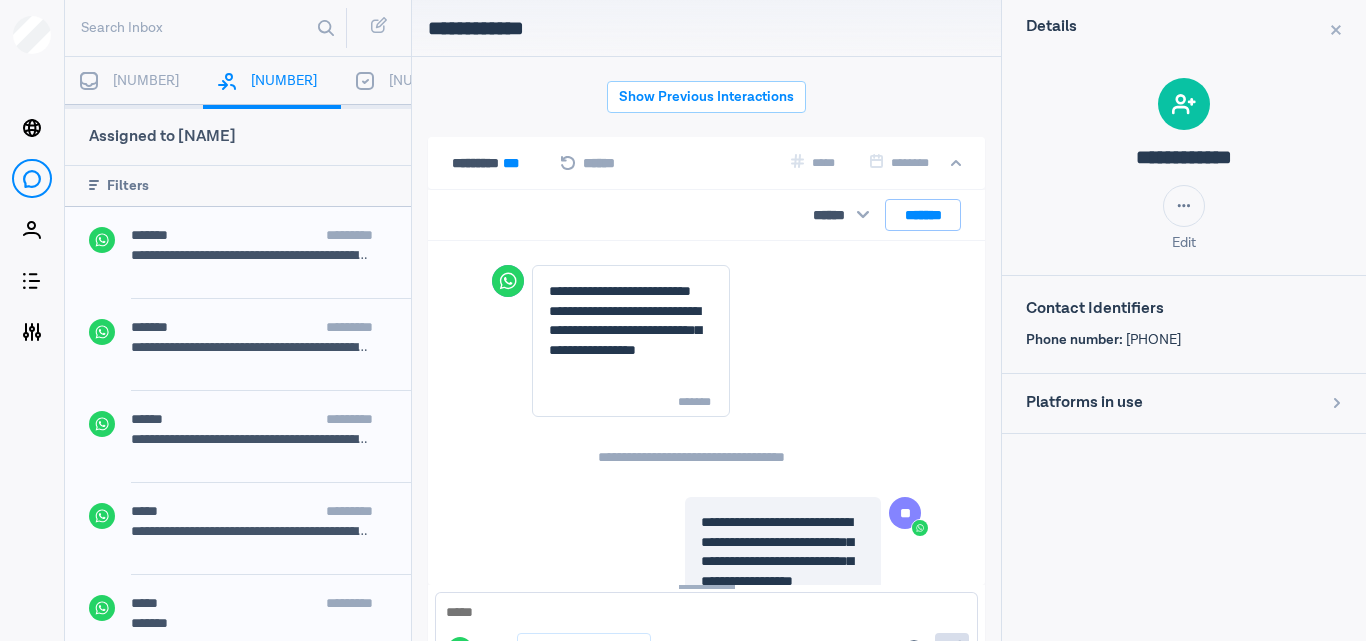 scroll, scrollTop: 80, scrollLeft: 0, axis: vertical 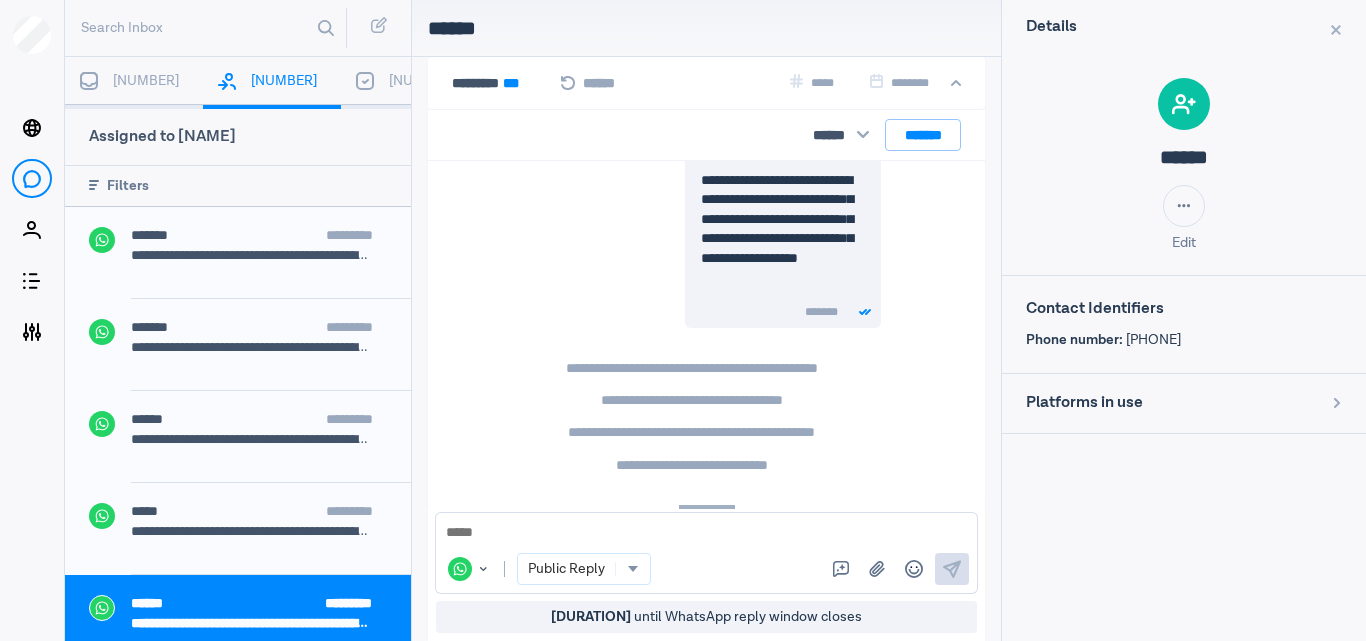 click on "[NUMBER]" at bounding box center (146, 81) 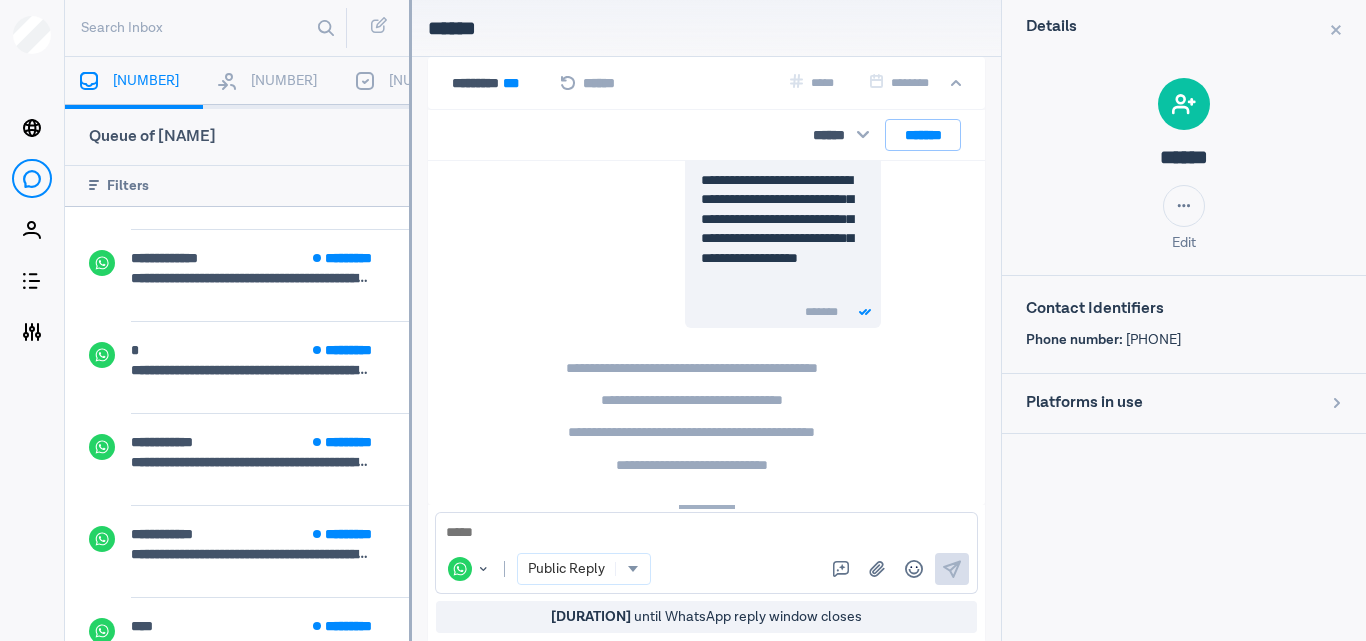 scroll, scrollTop: 387, scrollLeft: 0, axis: vertical 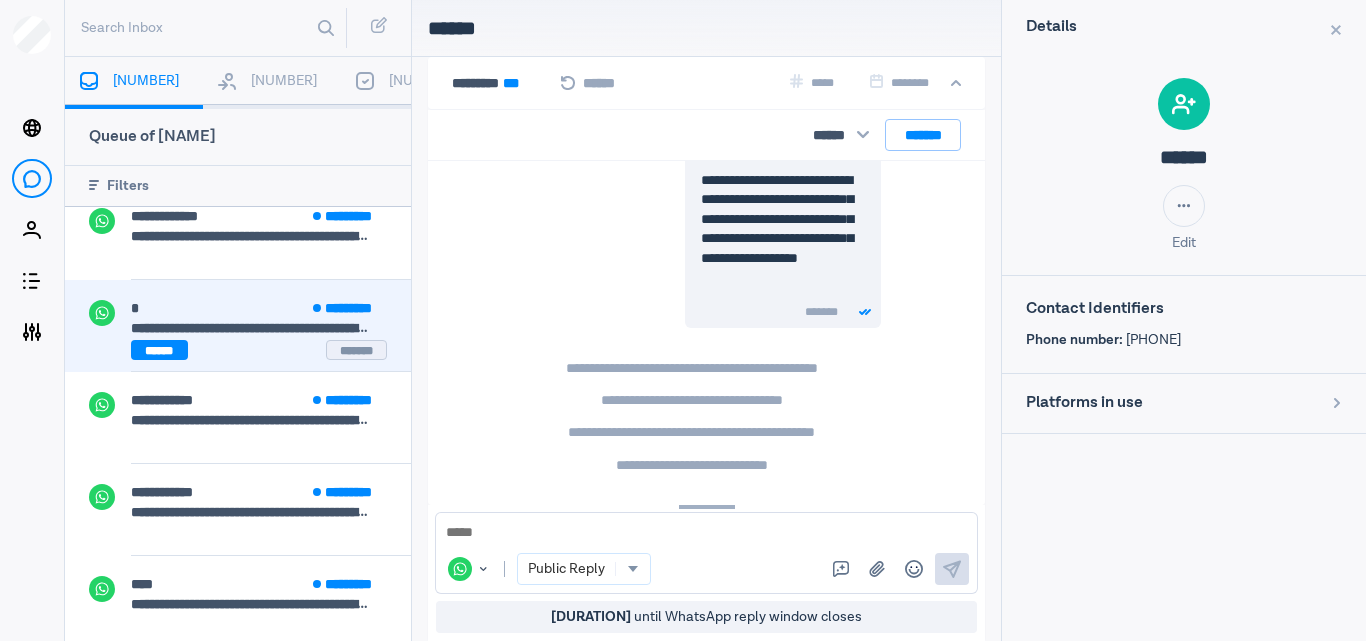 click on "****** *******" at bounding box center [259, 350] 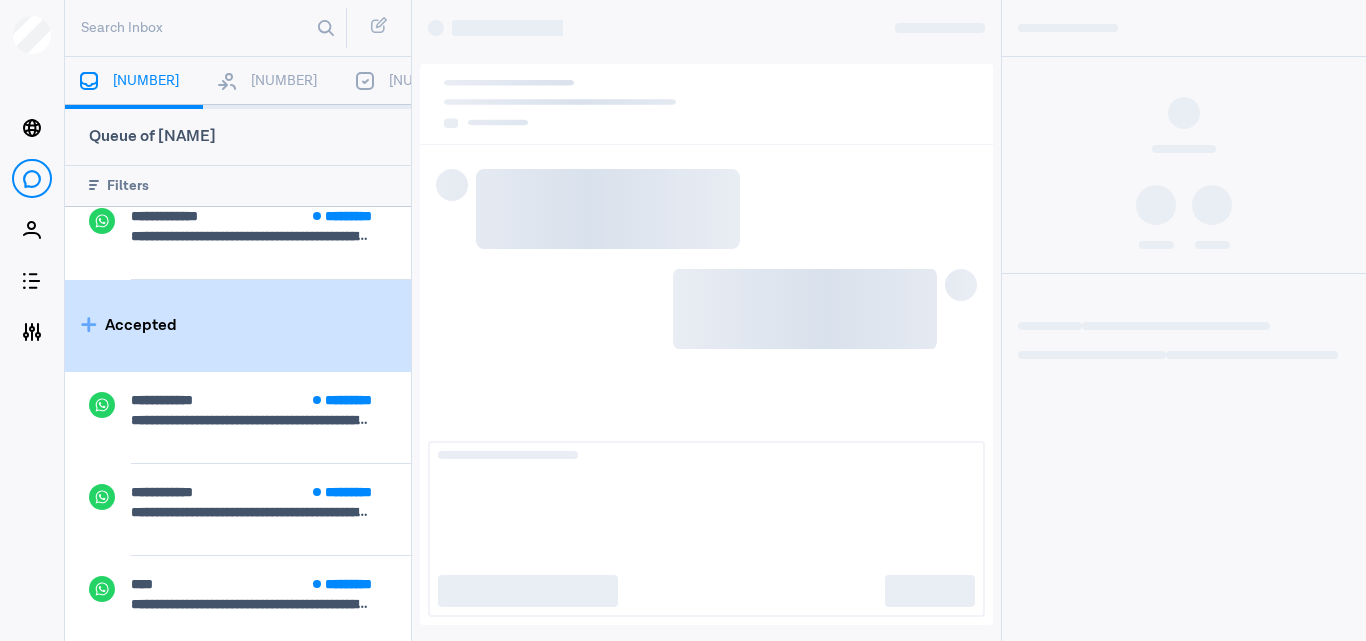 click on "Accepted" at bounding box center [238, 326] 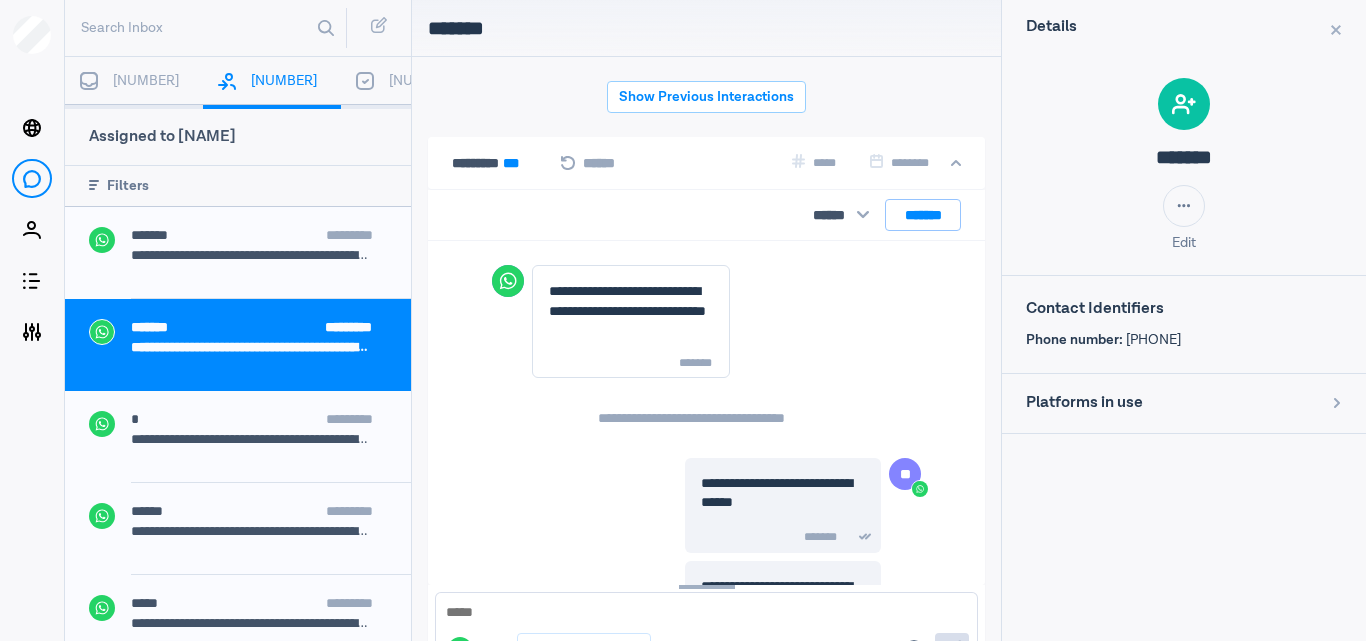click on "**********" at bounding box center [271, 355] 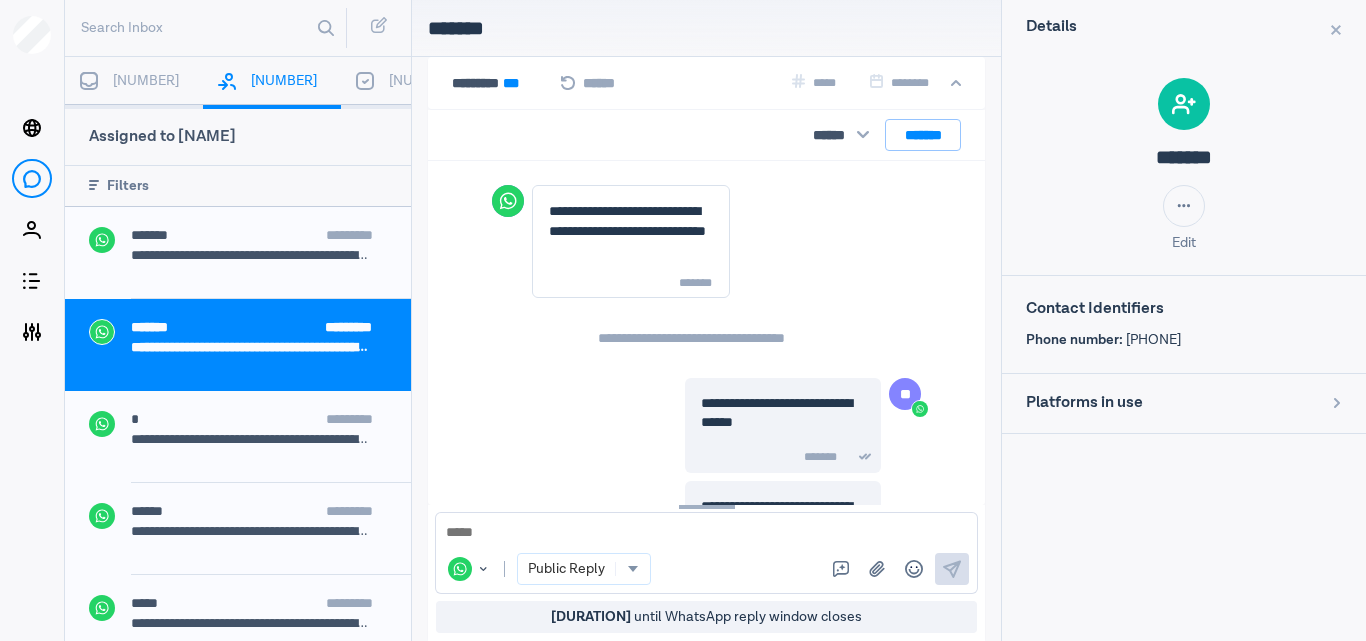 scroll, scrollTop: 365, scrollLeft: 0, axis: vertical 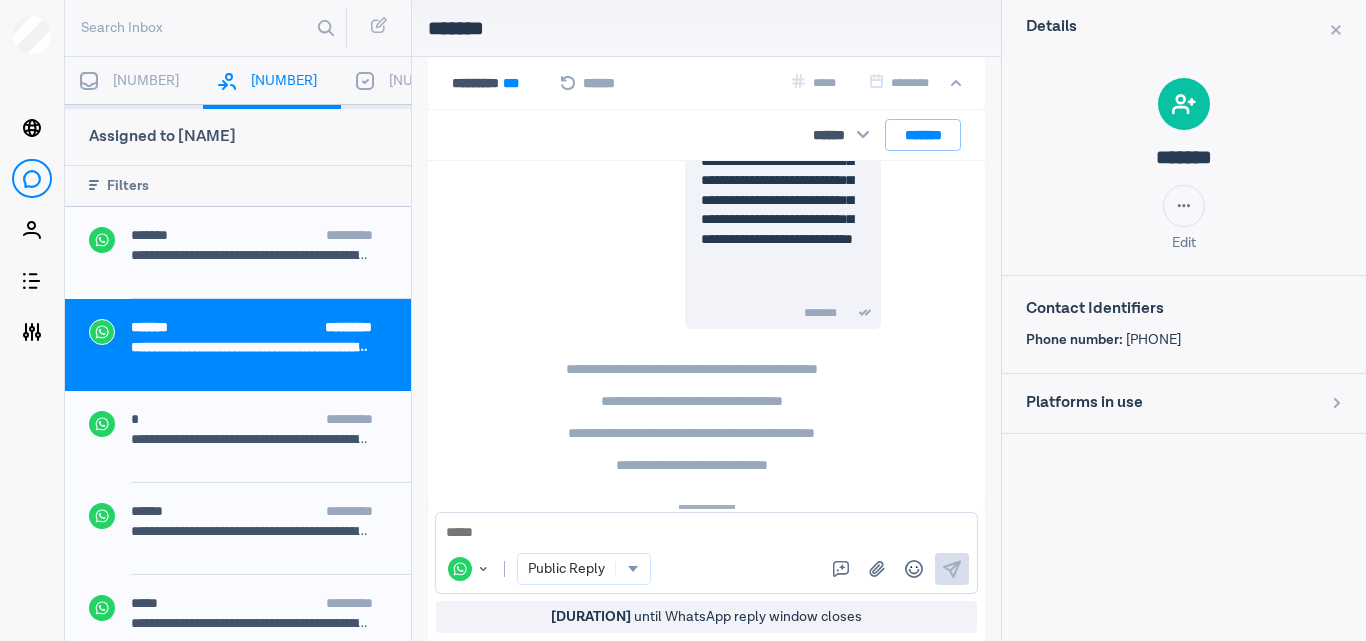 click at bounding box center (89, 81) 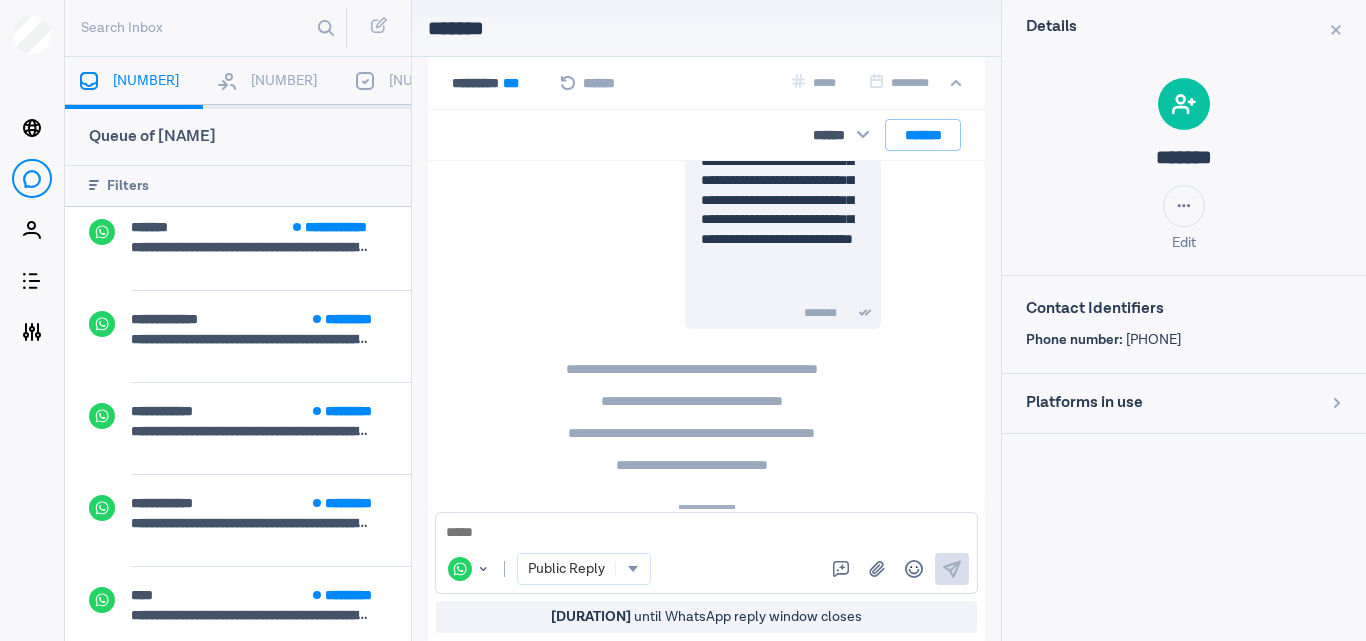 scroll, scrollTop: 366, scrollLeft: 0, axis: vertical 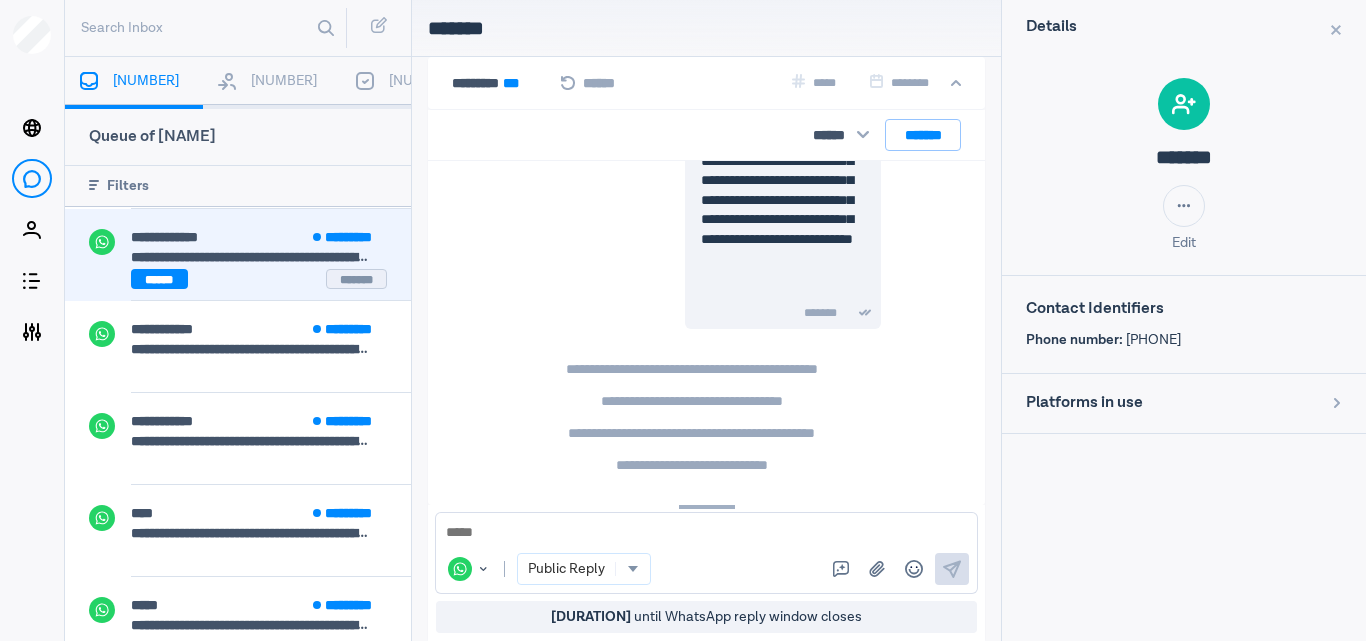 click on "**********" at bounding box center [271, 239] 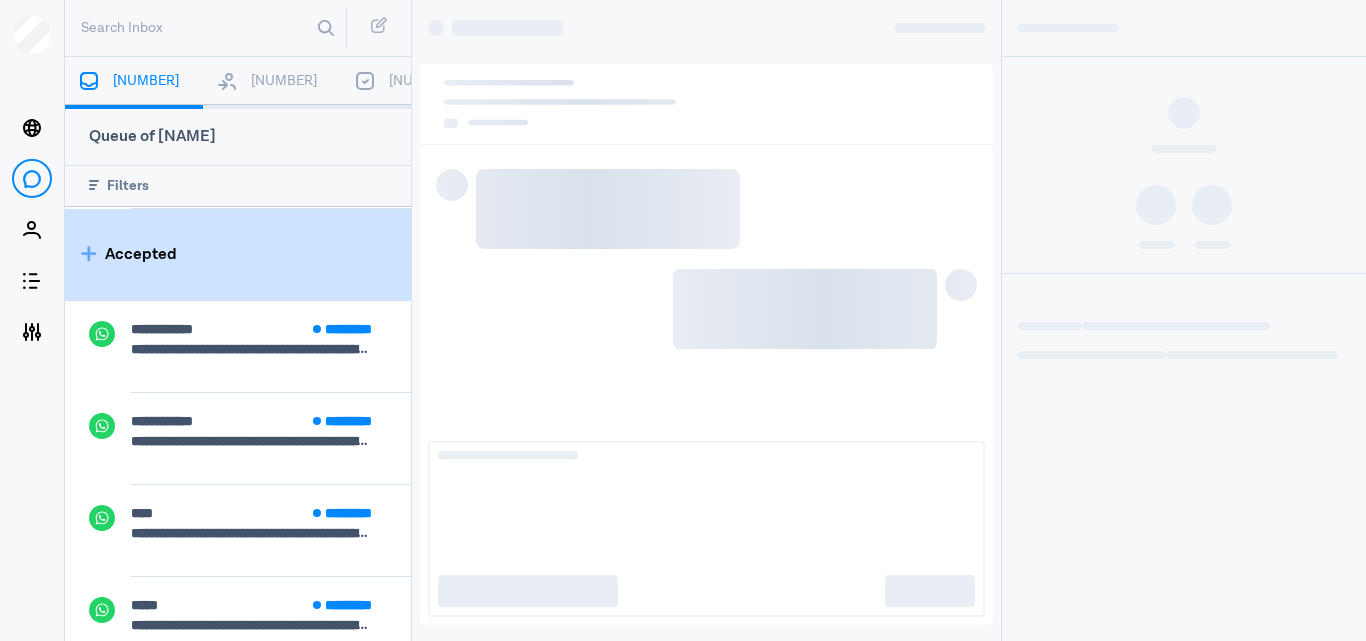 click on "Accepted" at bounding box center (238, 255) 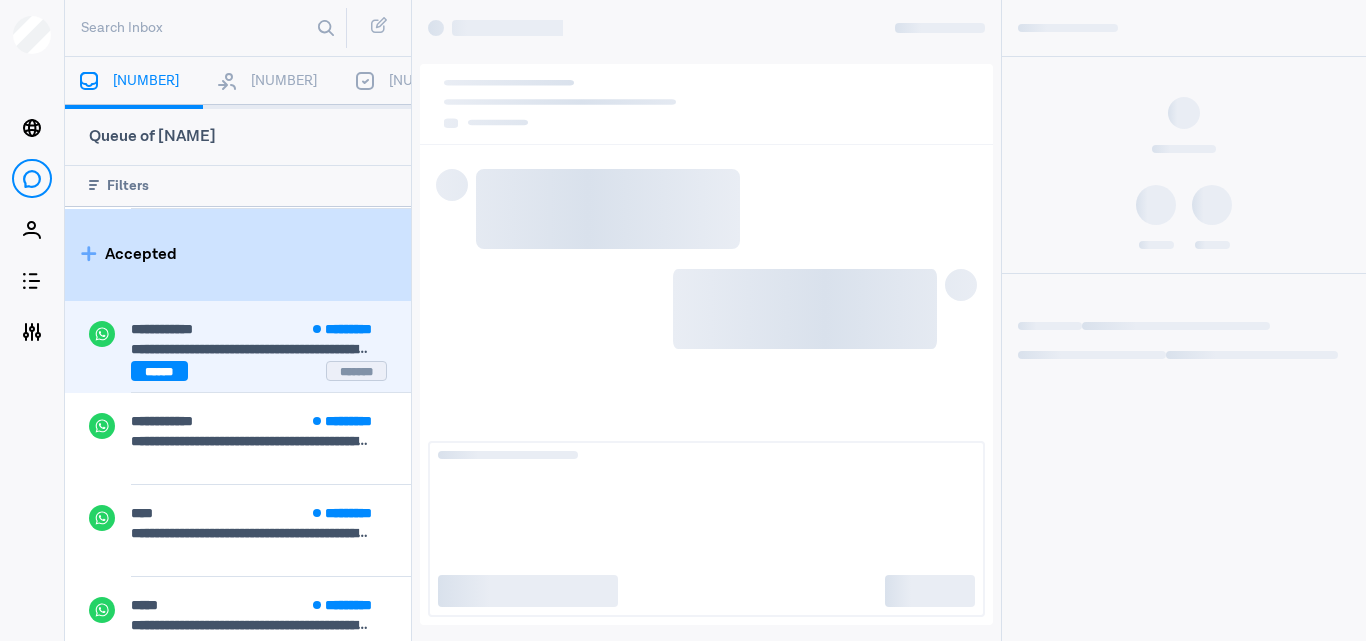 click on "**********" at bounding box center [271, 331] 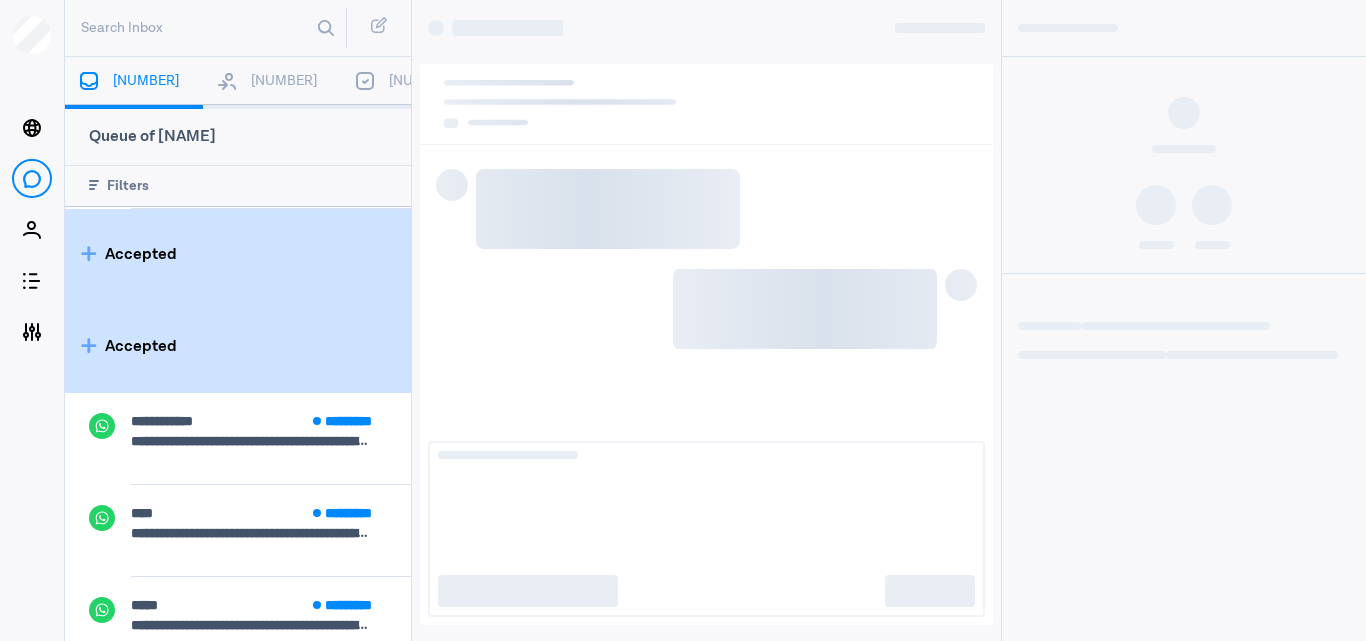 click on "**********" at bounding box center [238, 853] 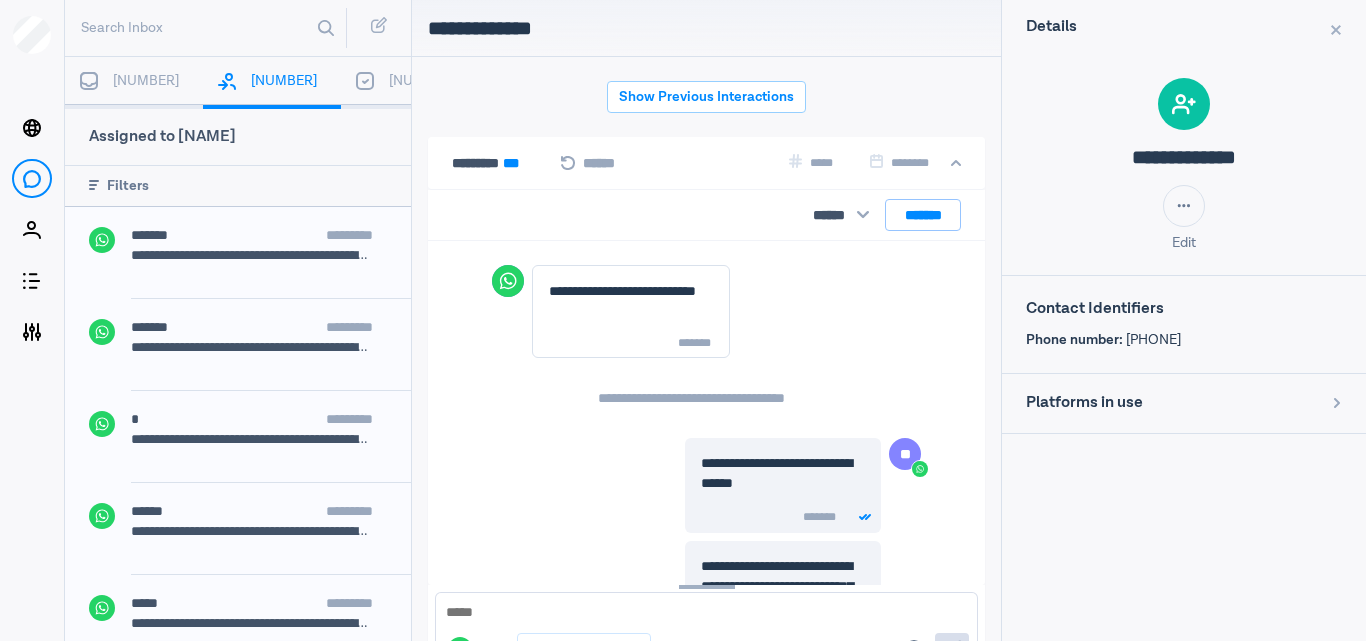 scroll, scrollTop: 346, scrollLeft: 0, axis: vertical 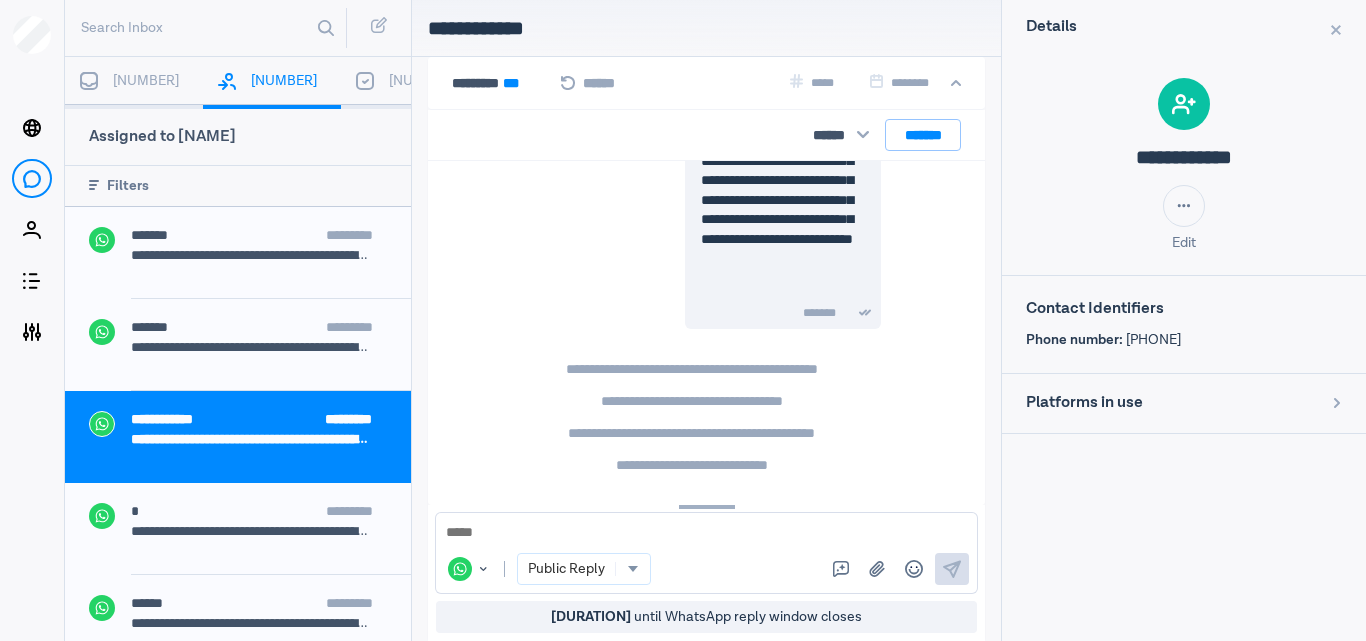 click on "[NUMBER]" at bounding box center [146, 81] 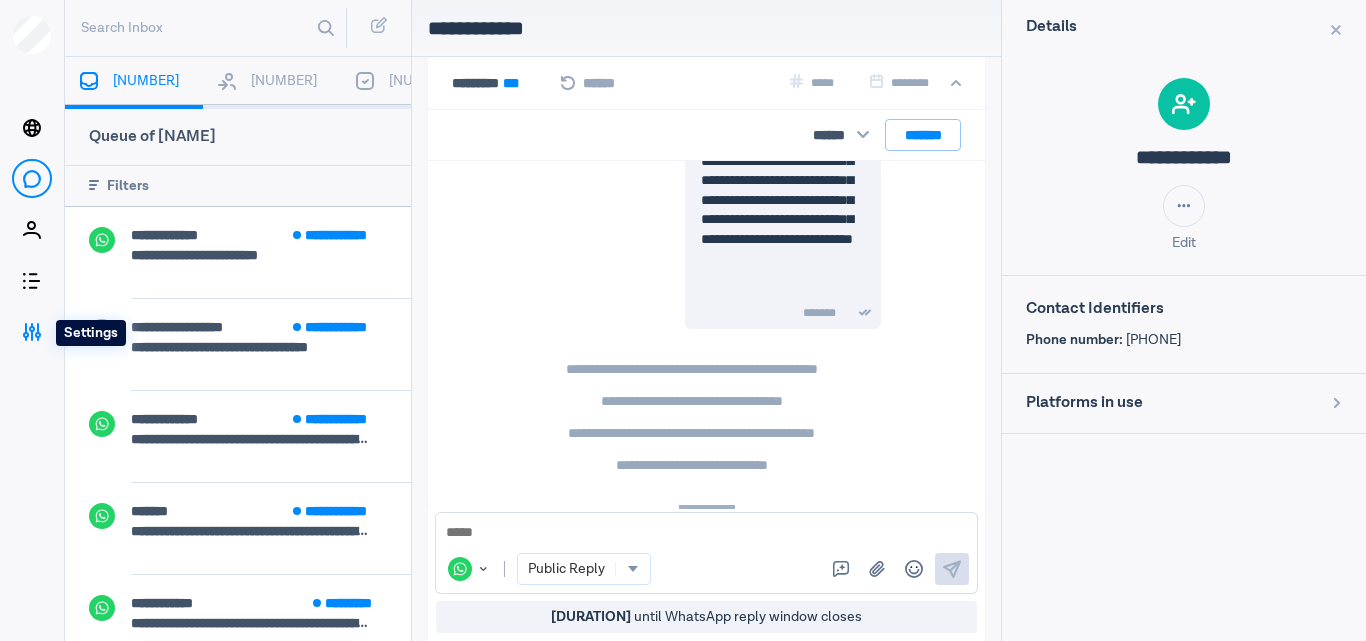click on "Settings" at bounding box center (31, 332) 